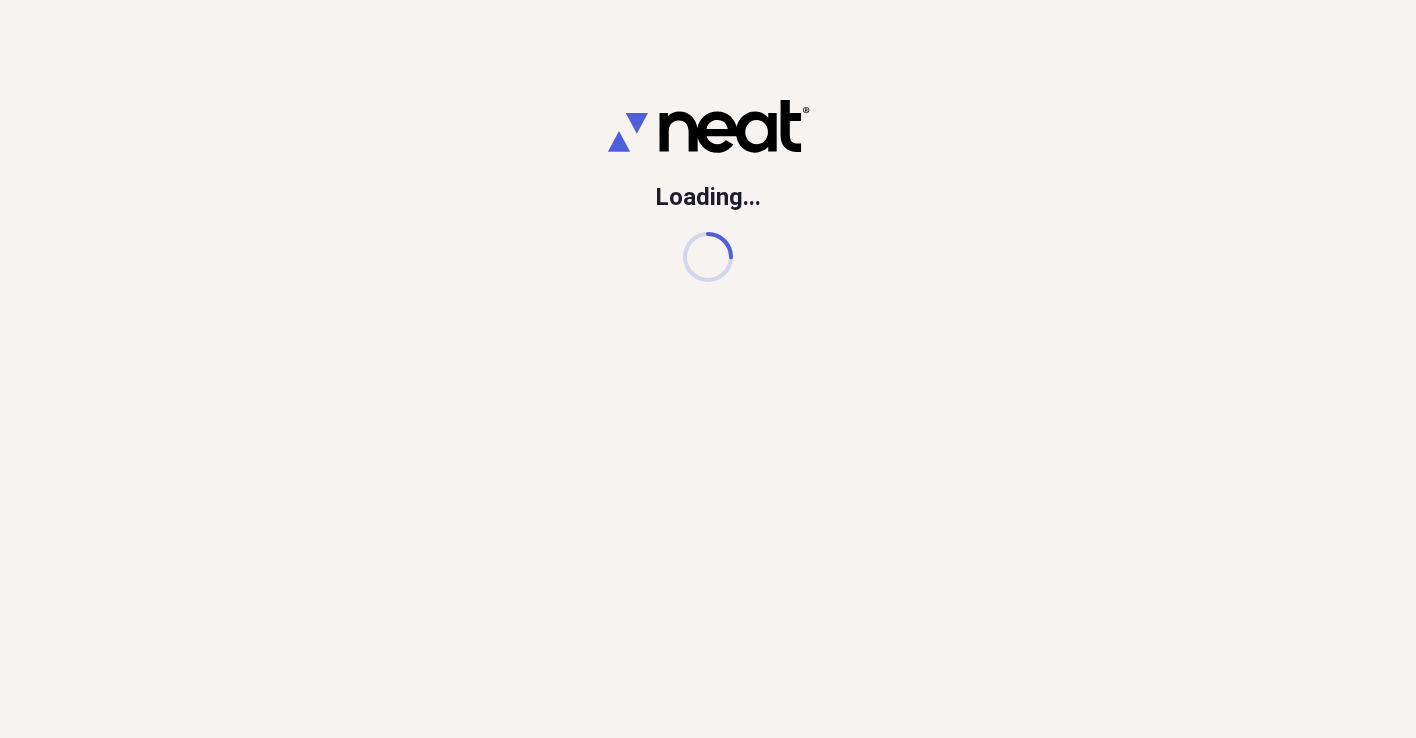 scroll, scrollTop: 0, scrollLeft: 0, axis: both 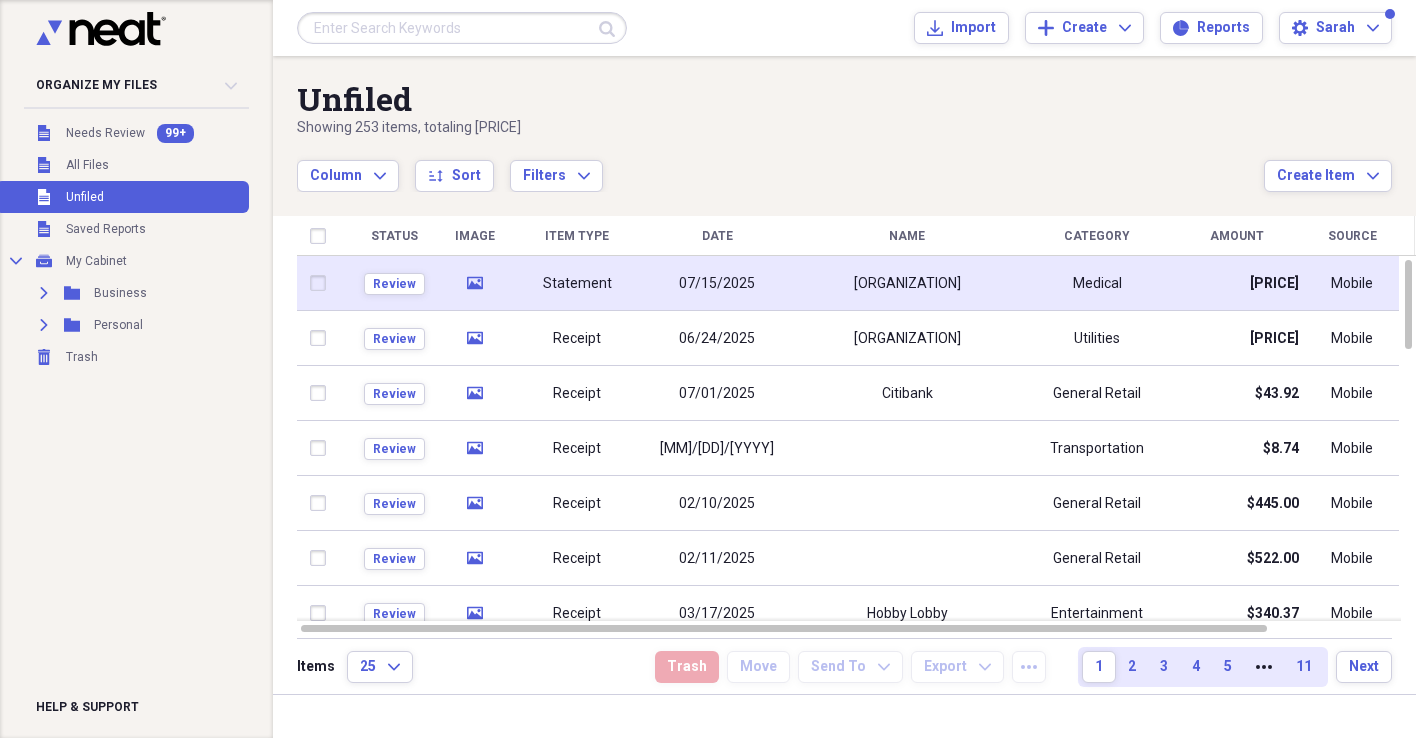 click on "[ORGANIZATION]" at bounding box center (907, 284) 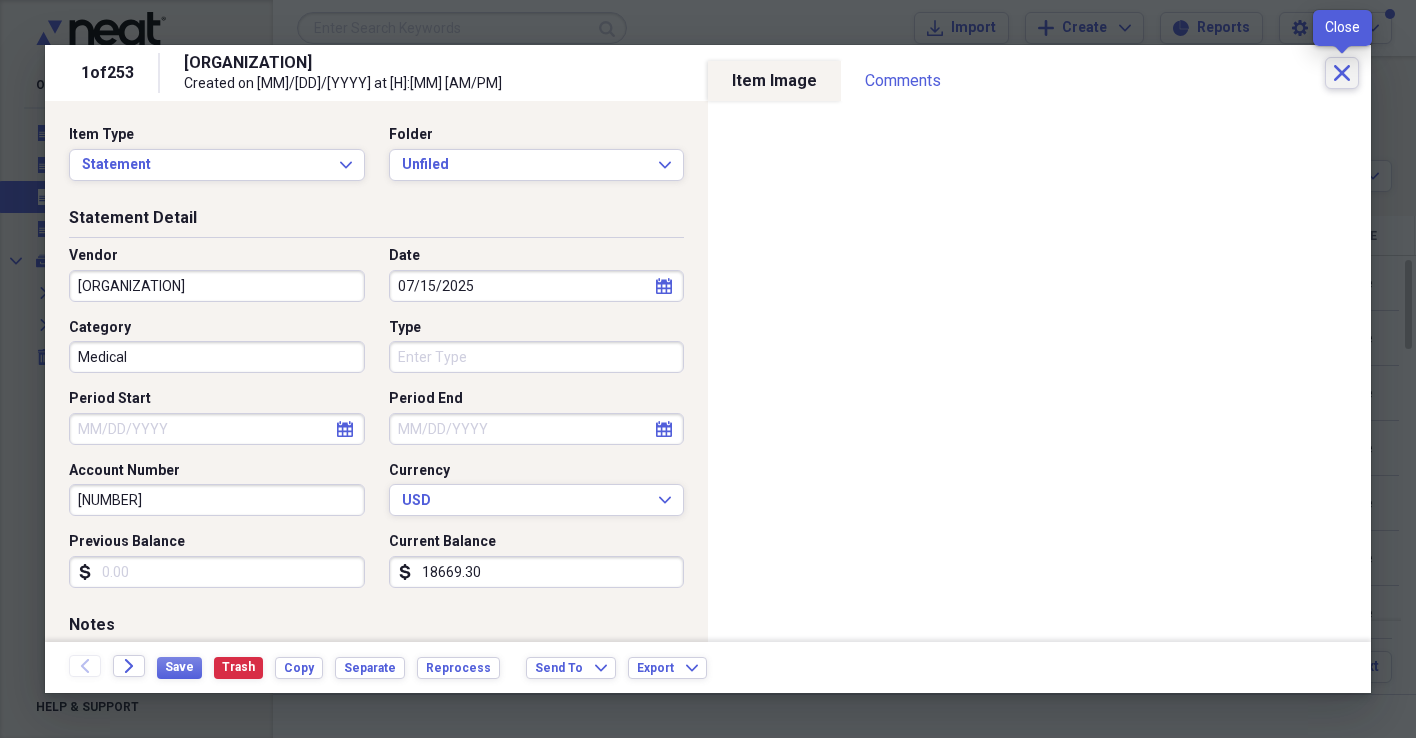 click on "Close" 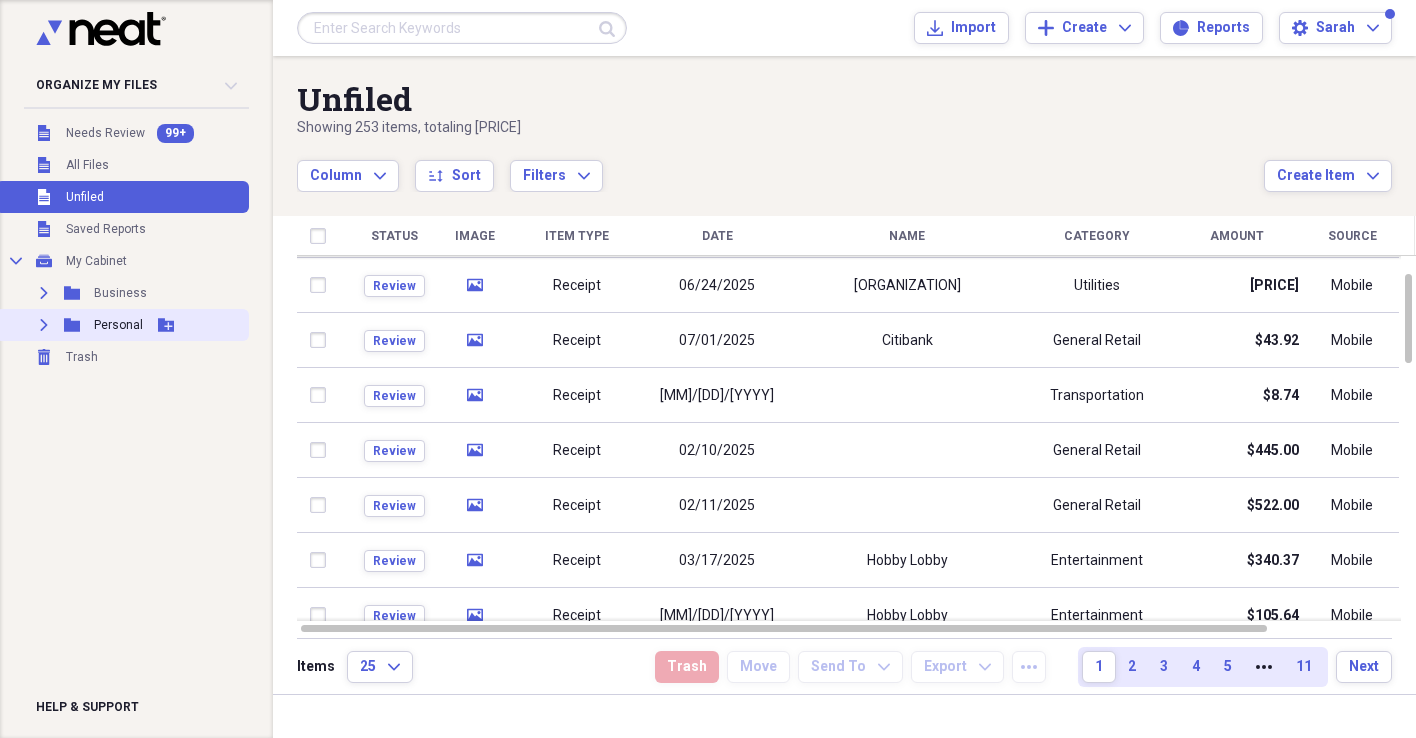 click on "Expand" 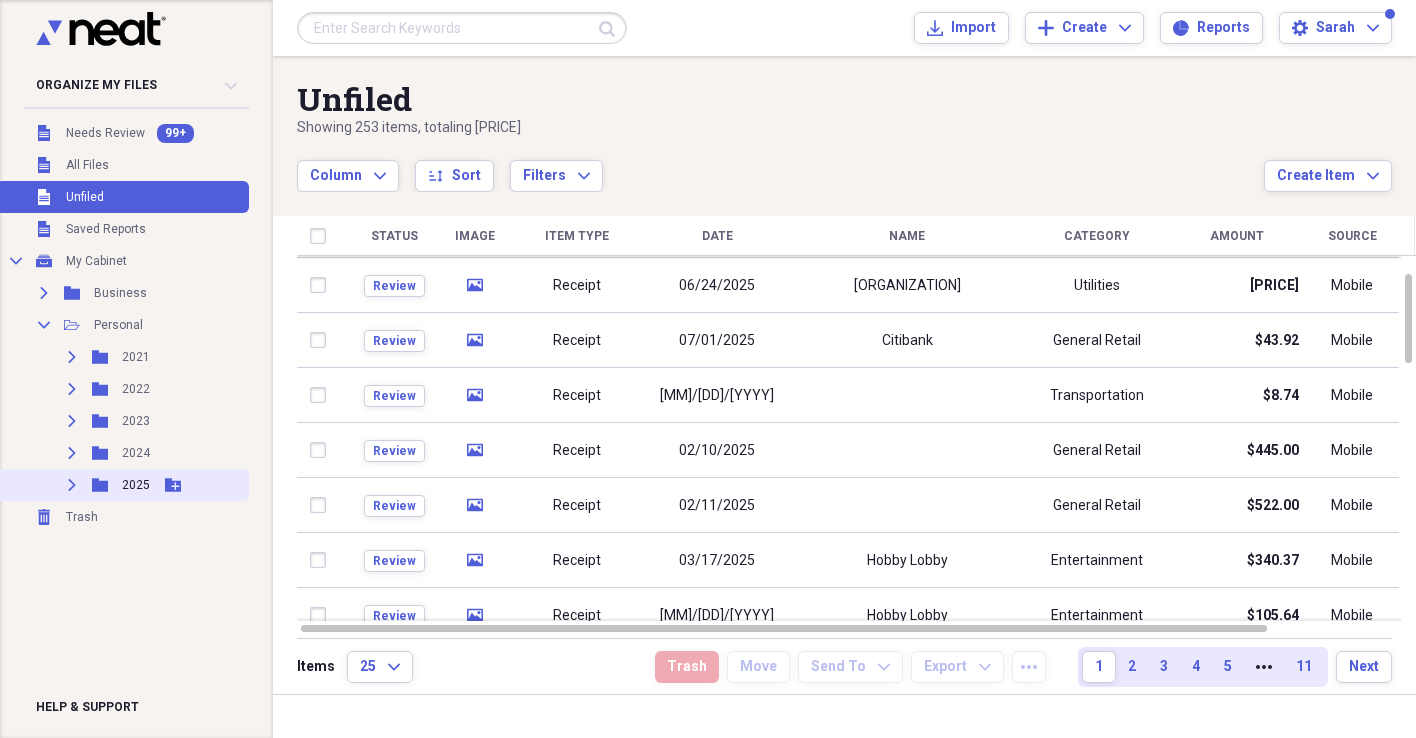click on "Expand" 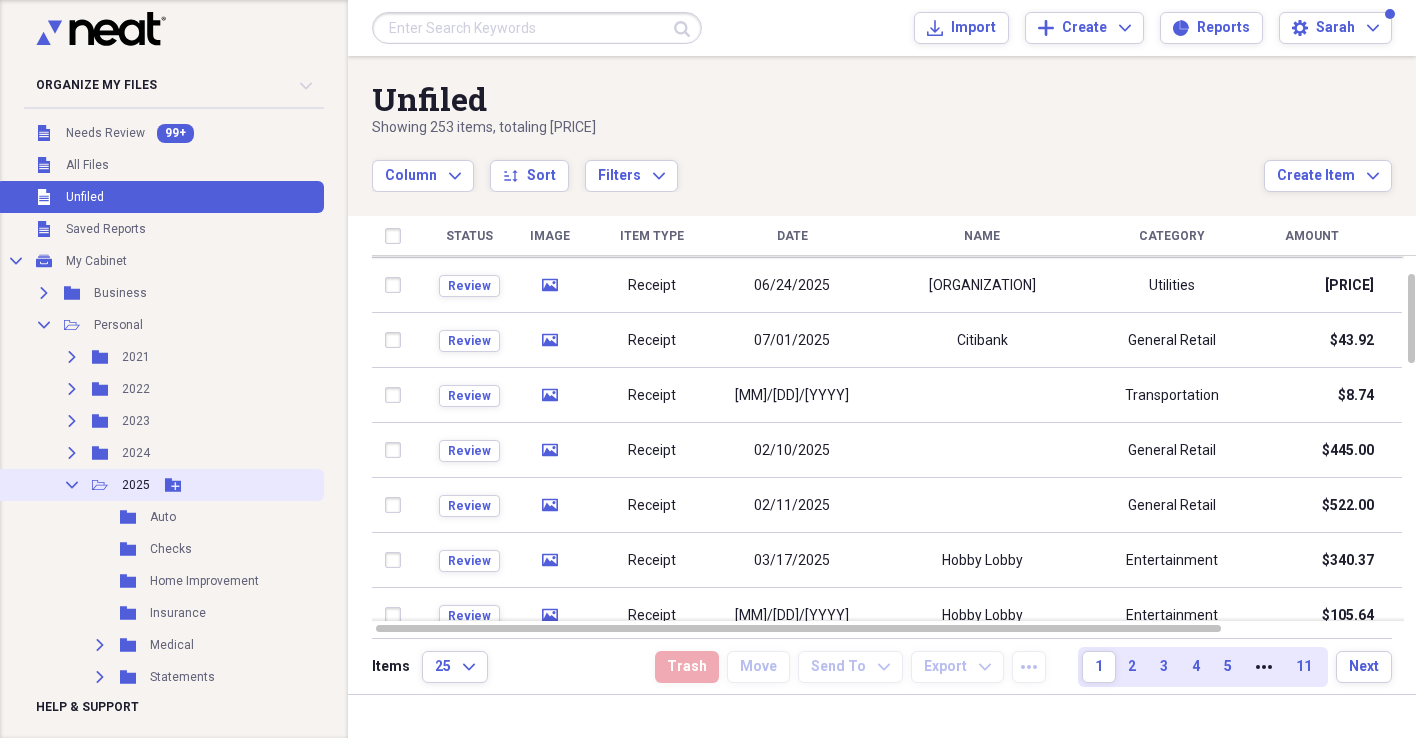 scroll, scrollTop: 97, scrollLeft: 0, axis: vertical 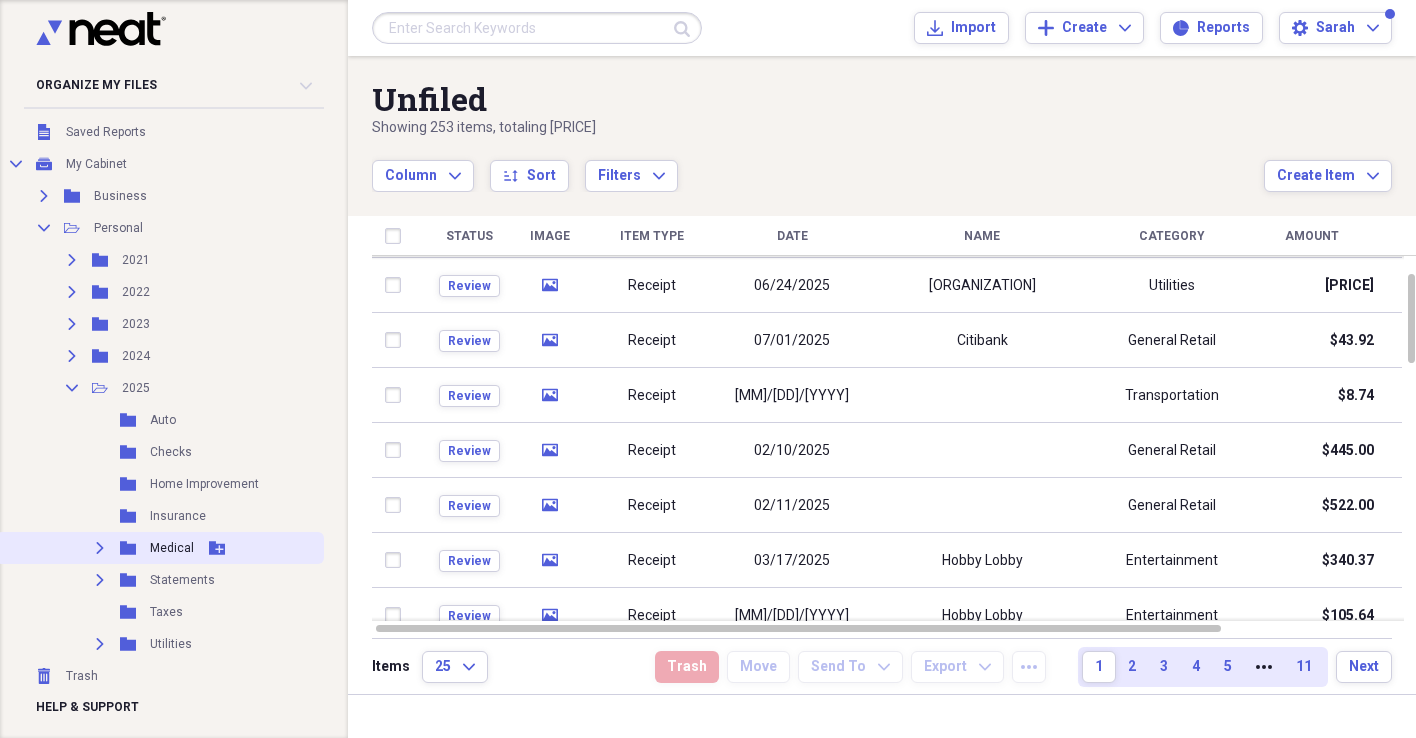 click on "Expand" at bounding box center [100, 548] 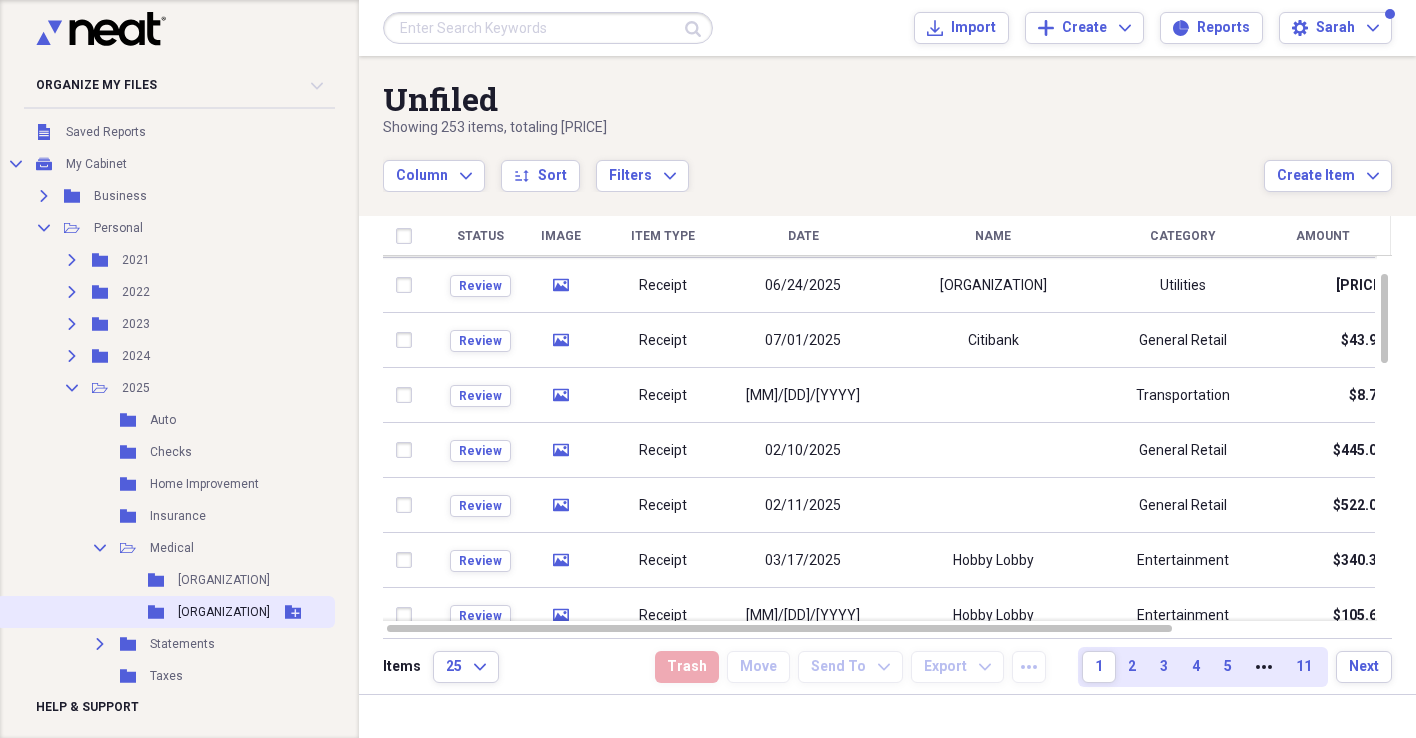 click on "[ORGANIZATION]" at bounding box center (224, 612) 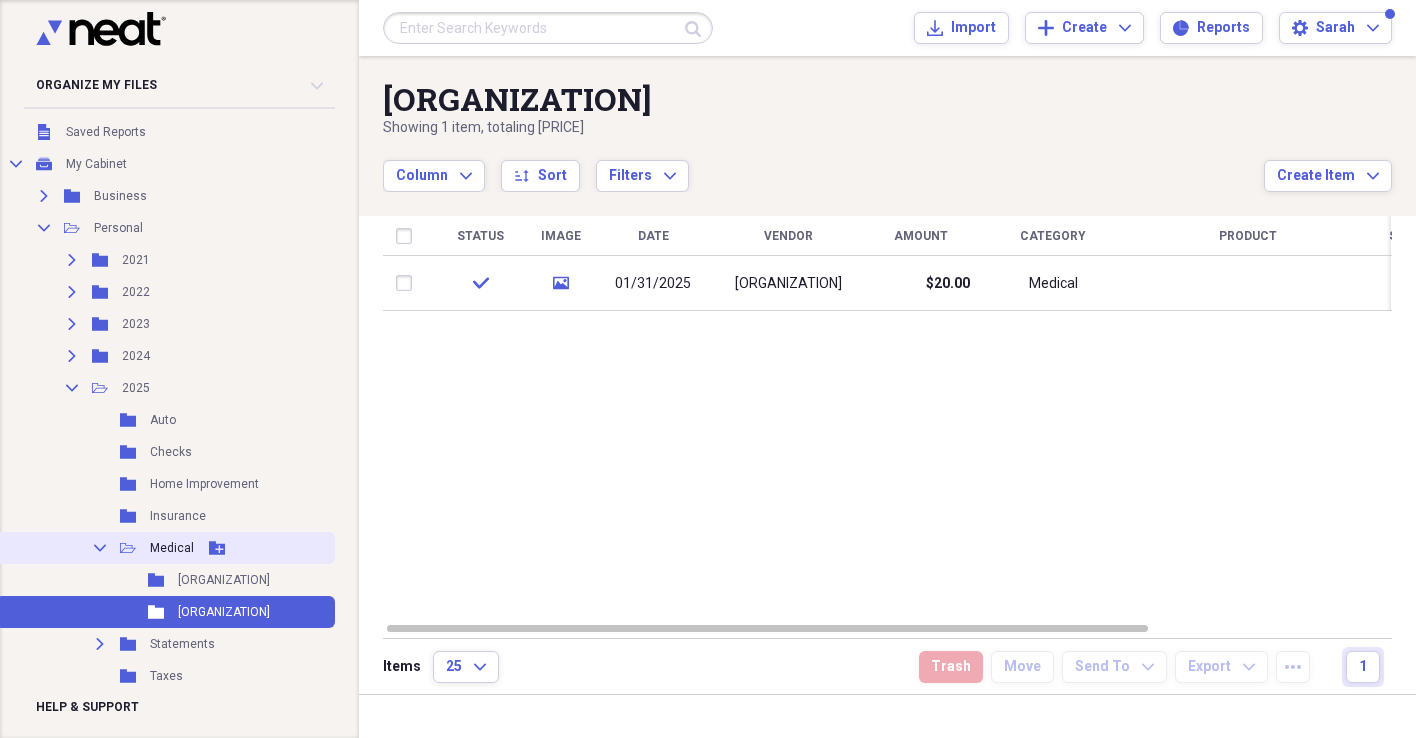 click on "Add Folder" 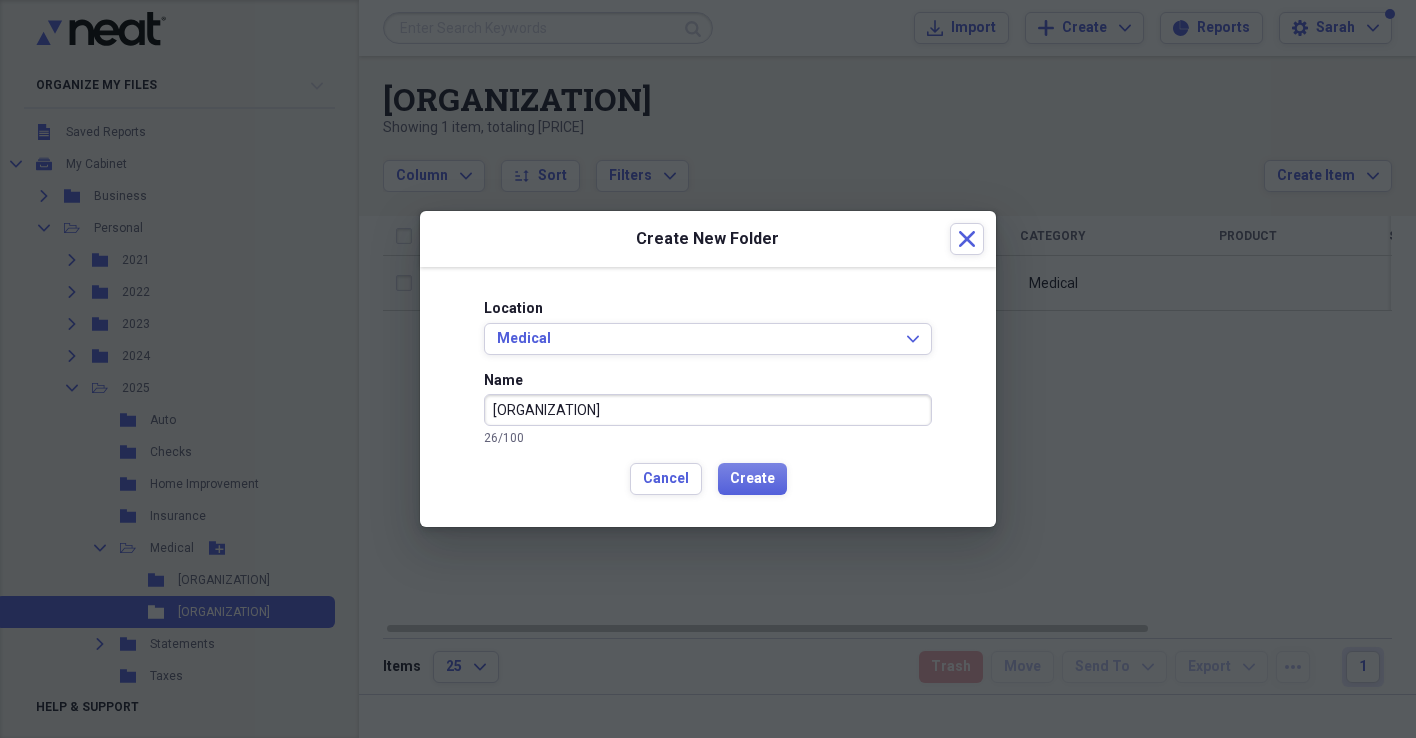 click on "[ORGANIZATION]" at bounding box center [708, 410] 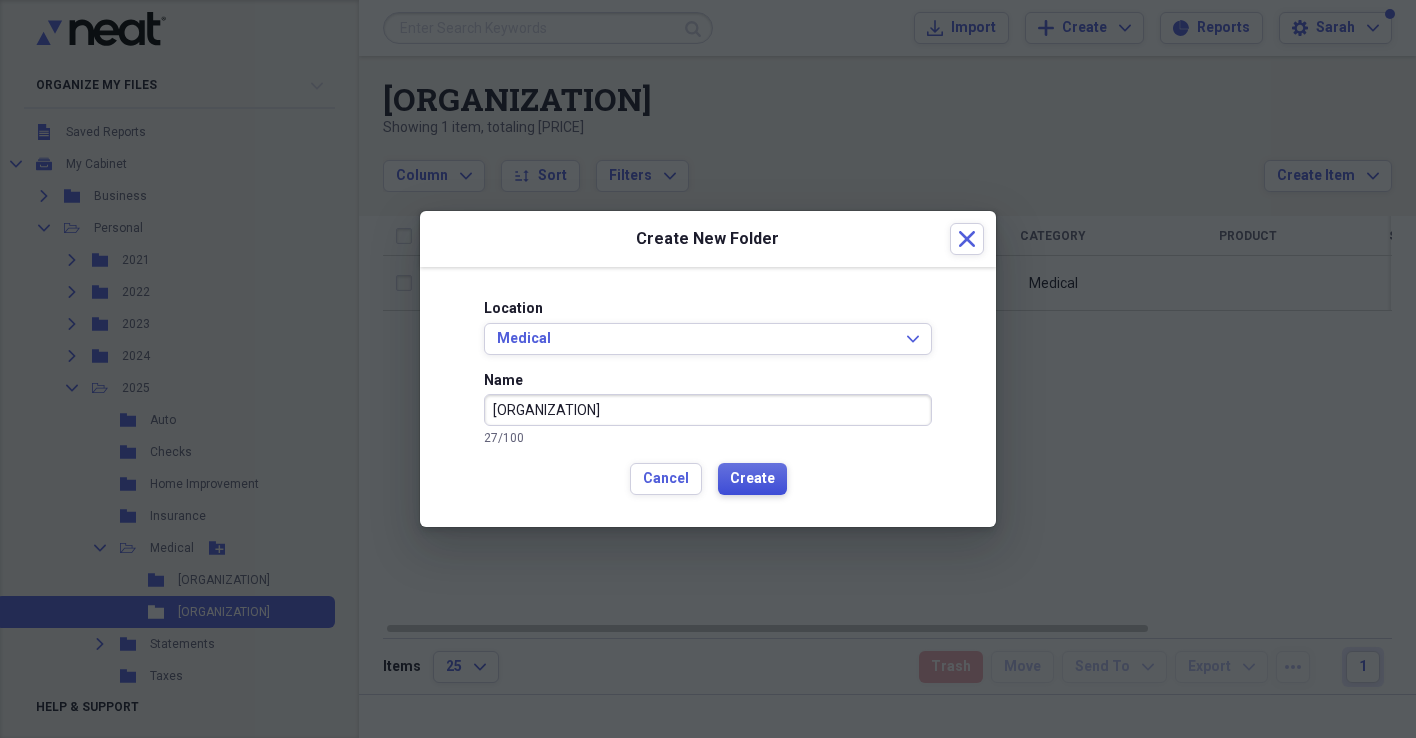 type on "[ORGANIZATION]" 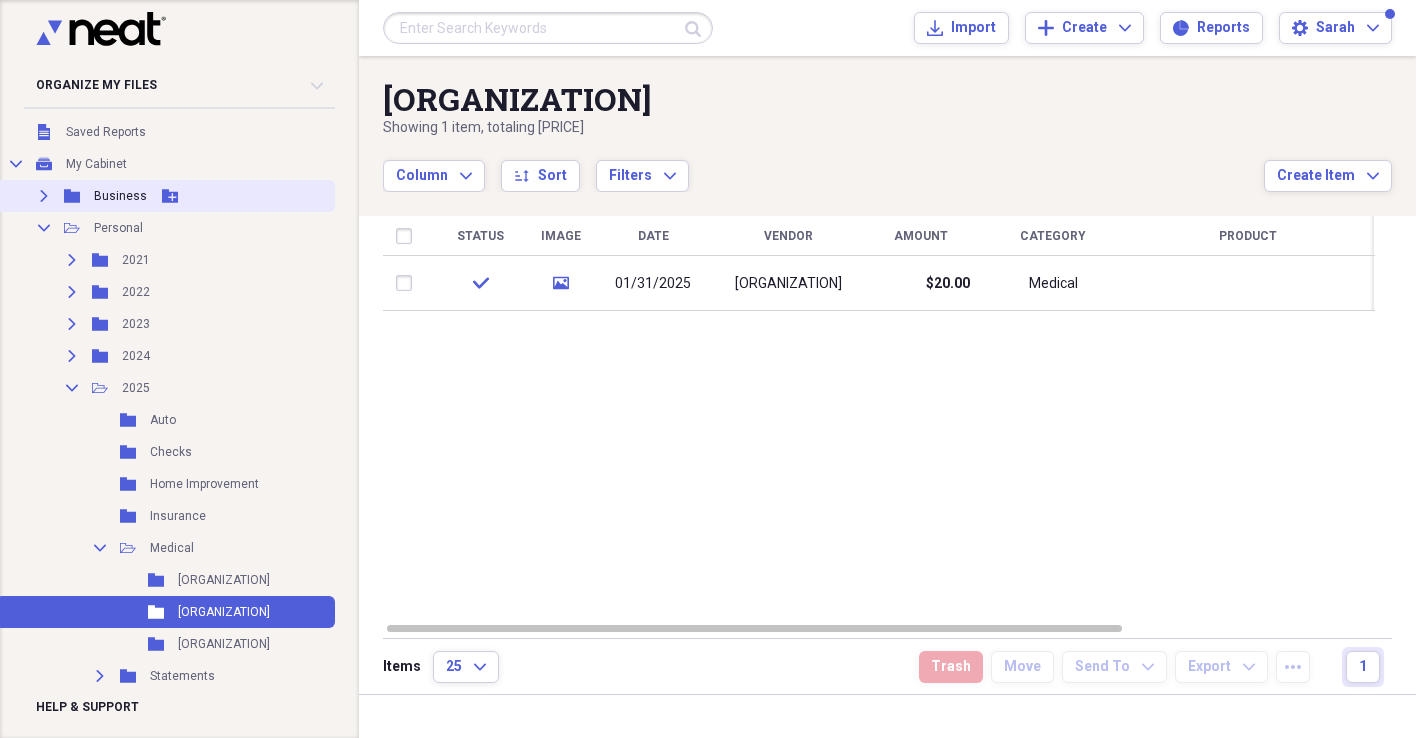 scroll, scrollTop: 0, scrollLeft: 0, axis: both 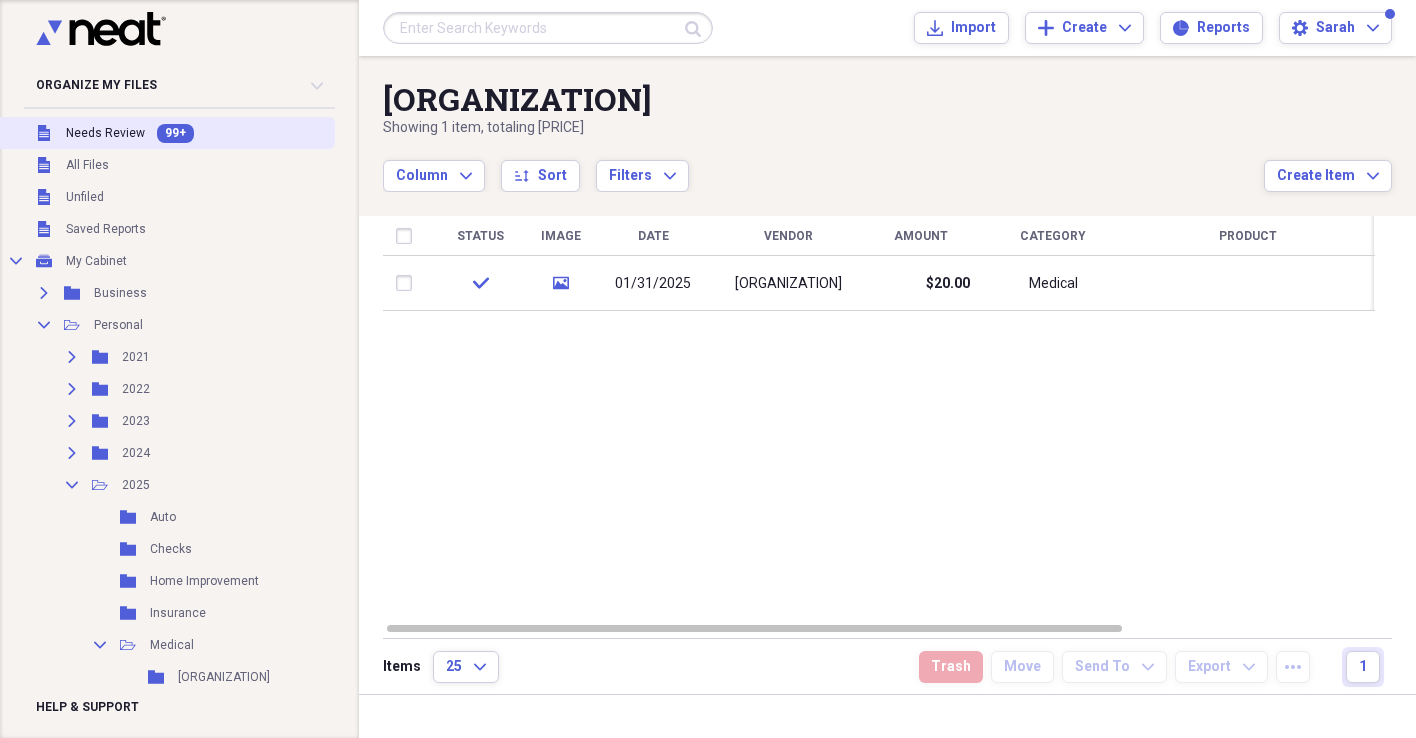 click on "Unfiled Needs Review 99+" at bounding box center (165, 133) 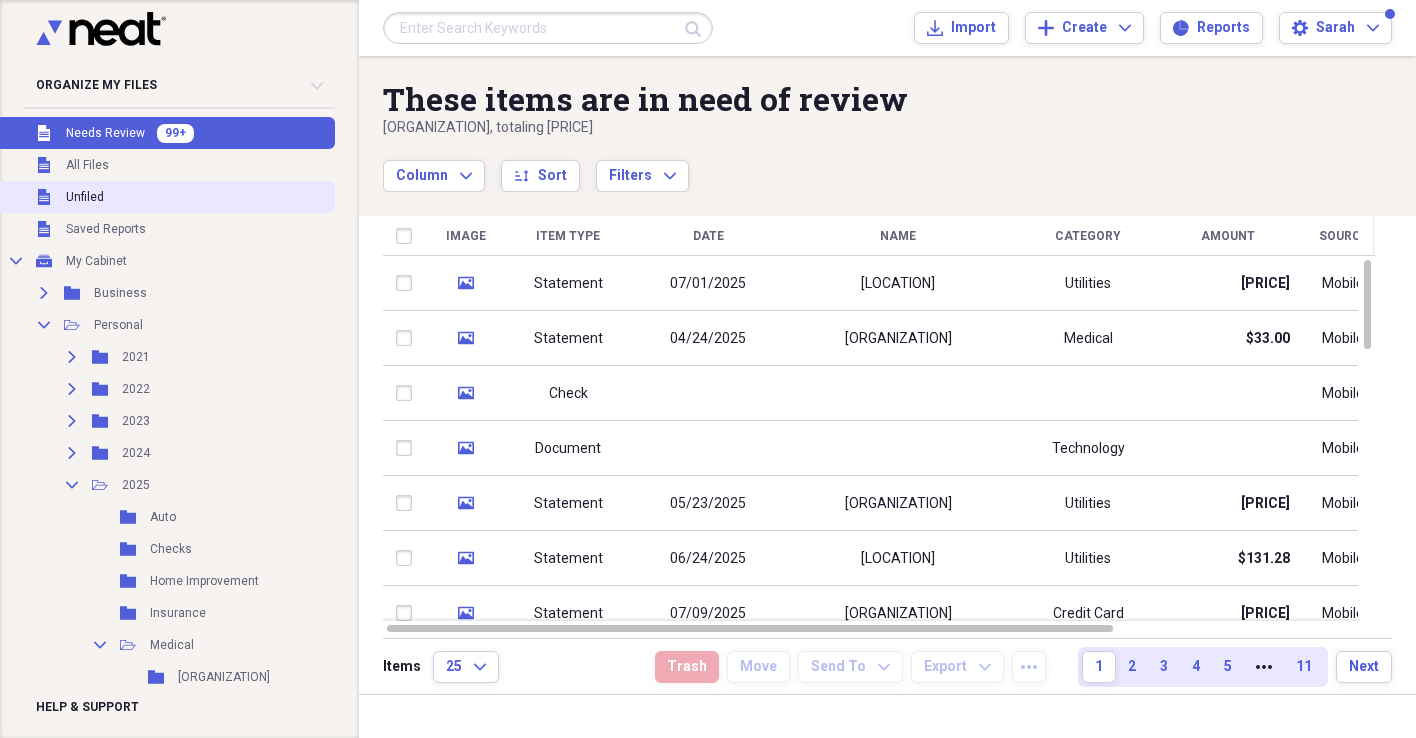click on "Unfiled Unfiled" at bounding box center (165, 197) 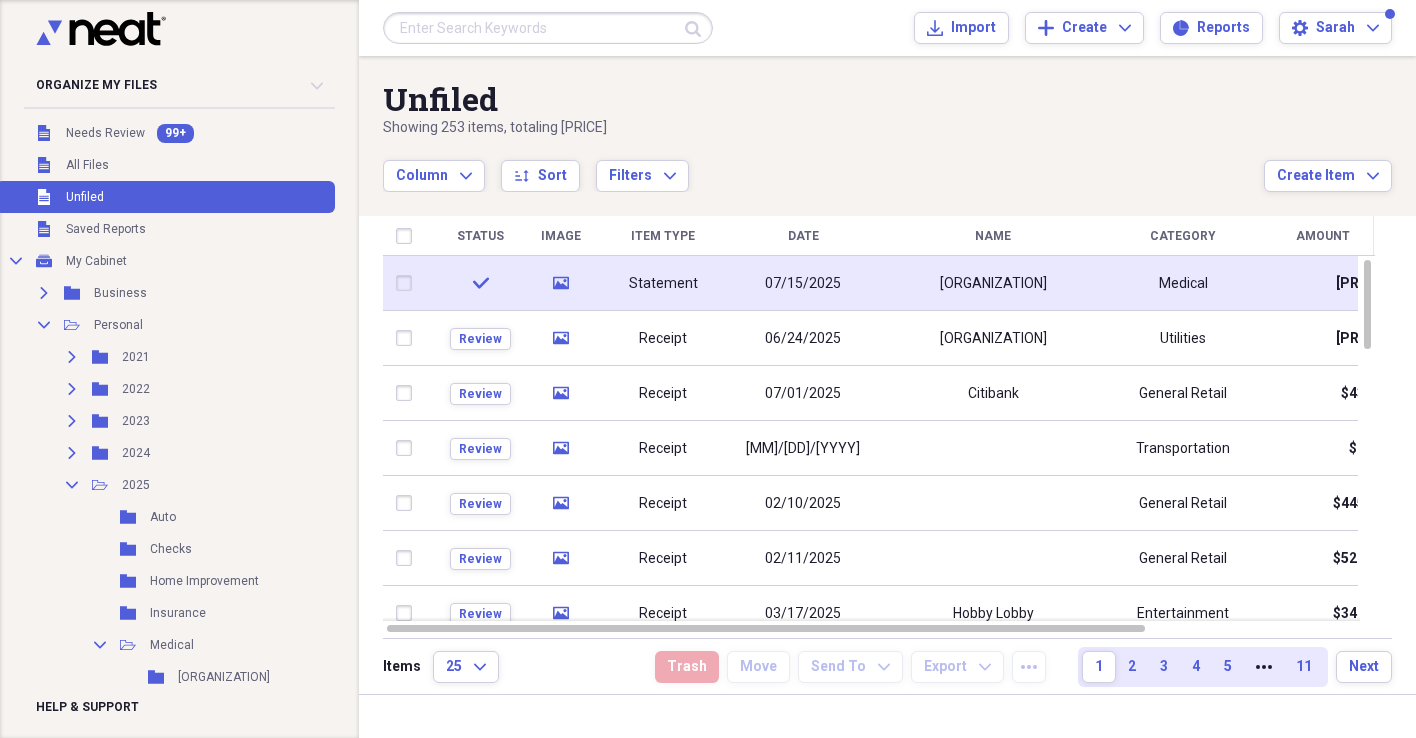 click on "Statement" at bounding box center [663, 283] 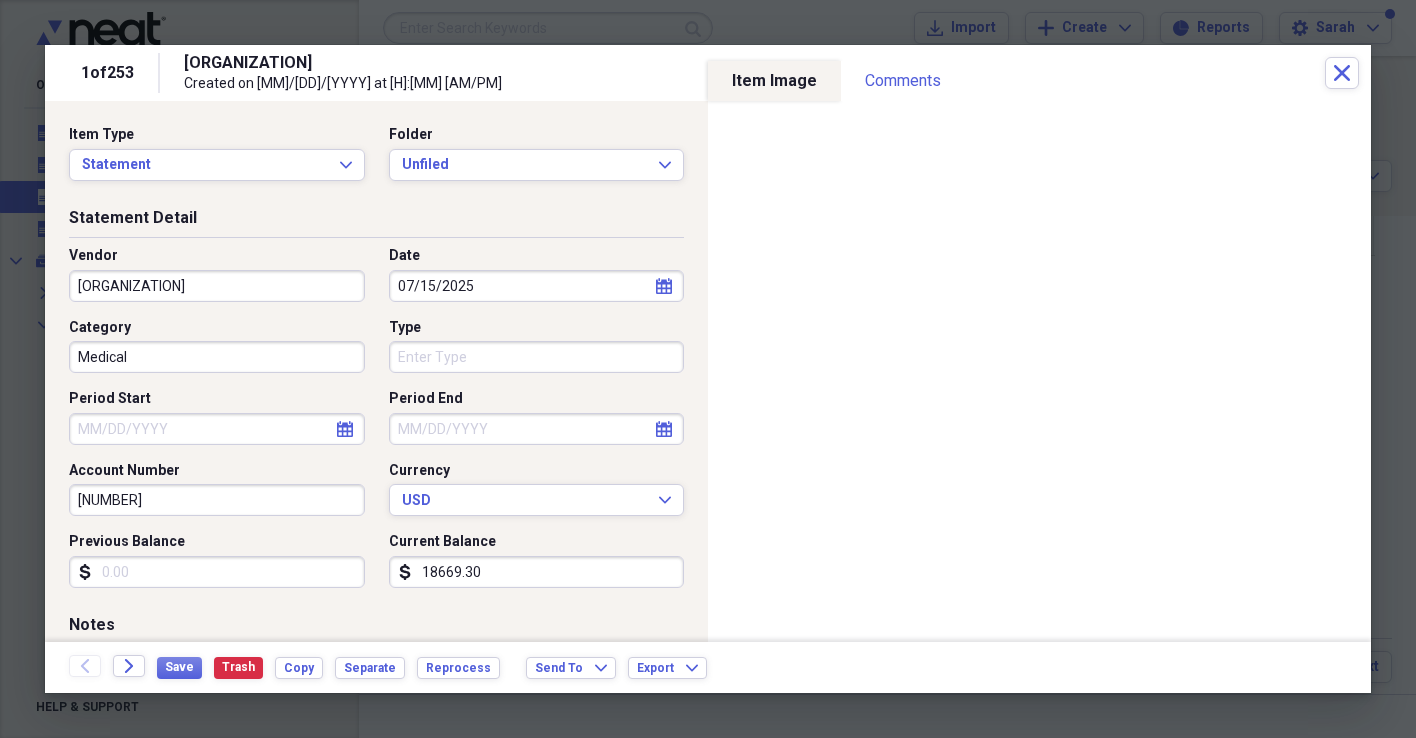 select on "6" 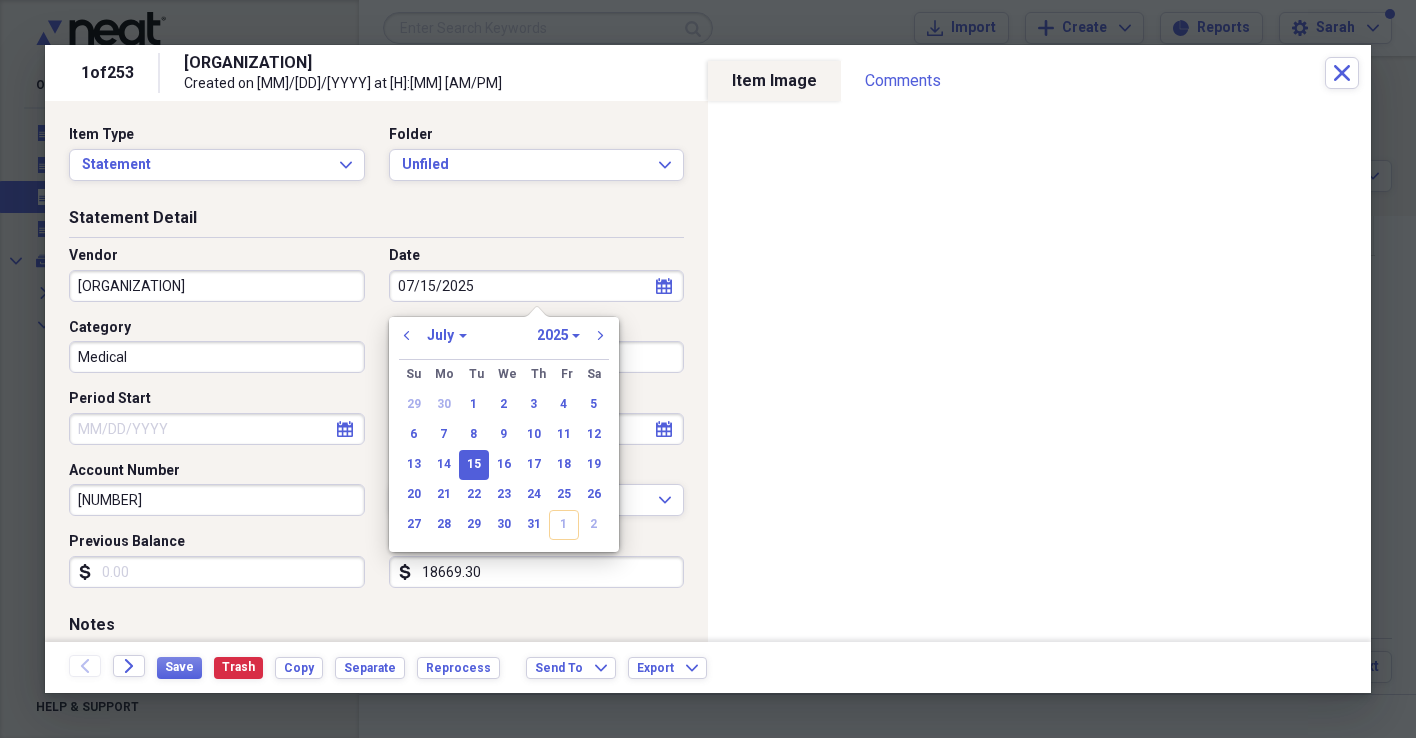 click on "07/15/2025" at bounding box center (537, 286) 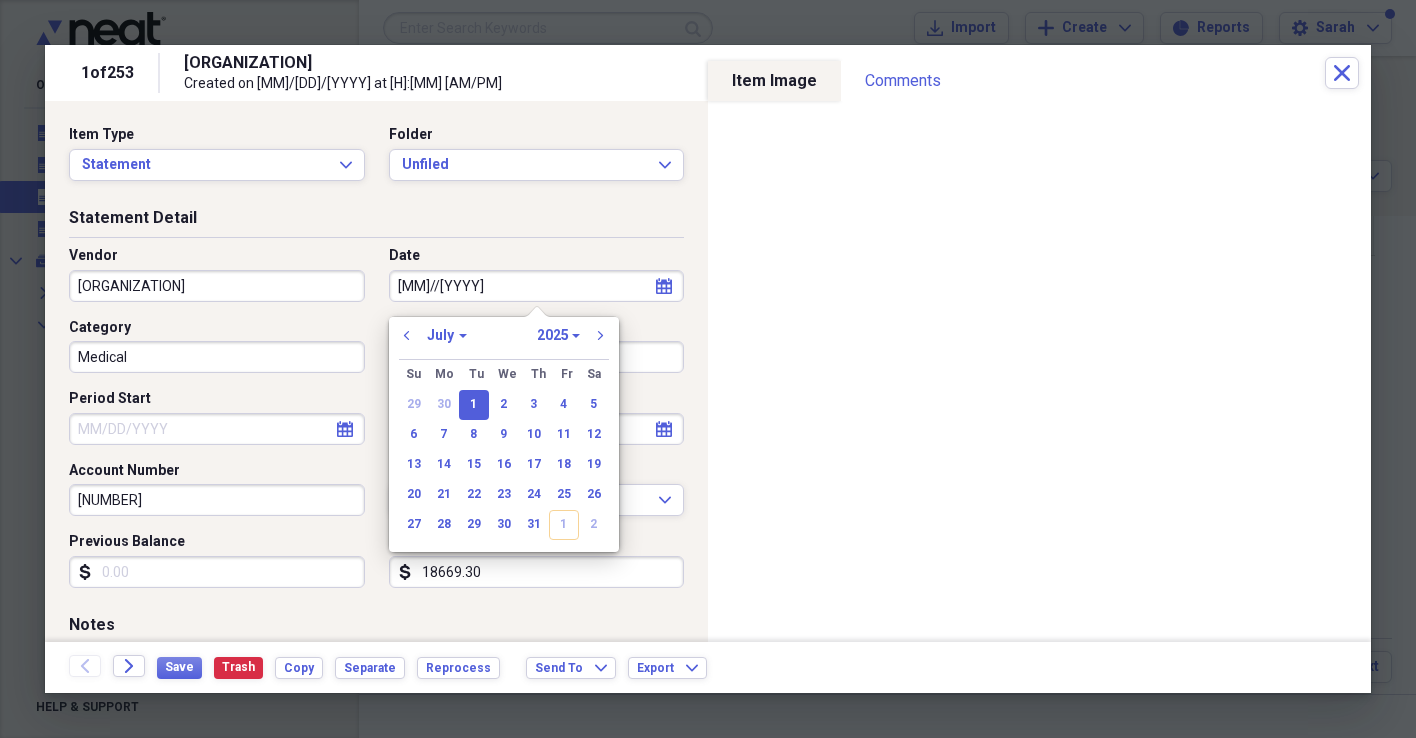 type on "[MM]/[DD]/[YYYY]" 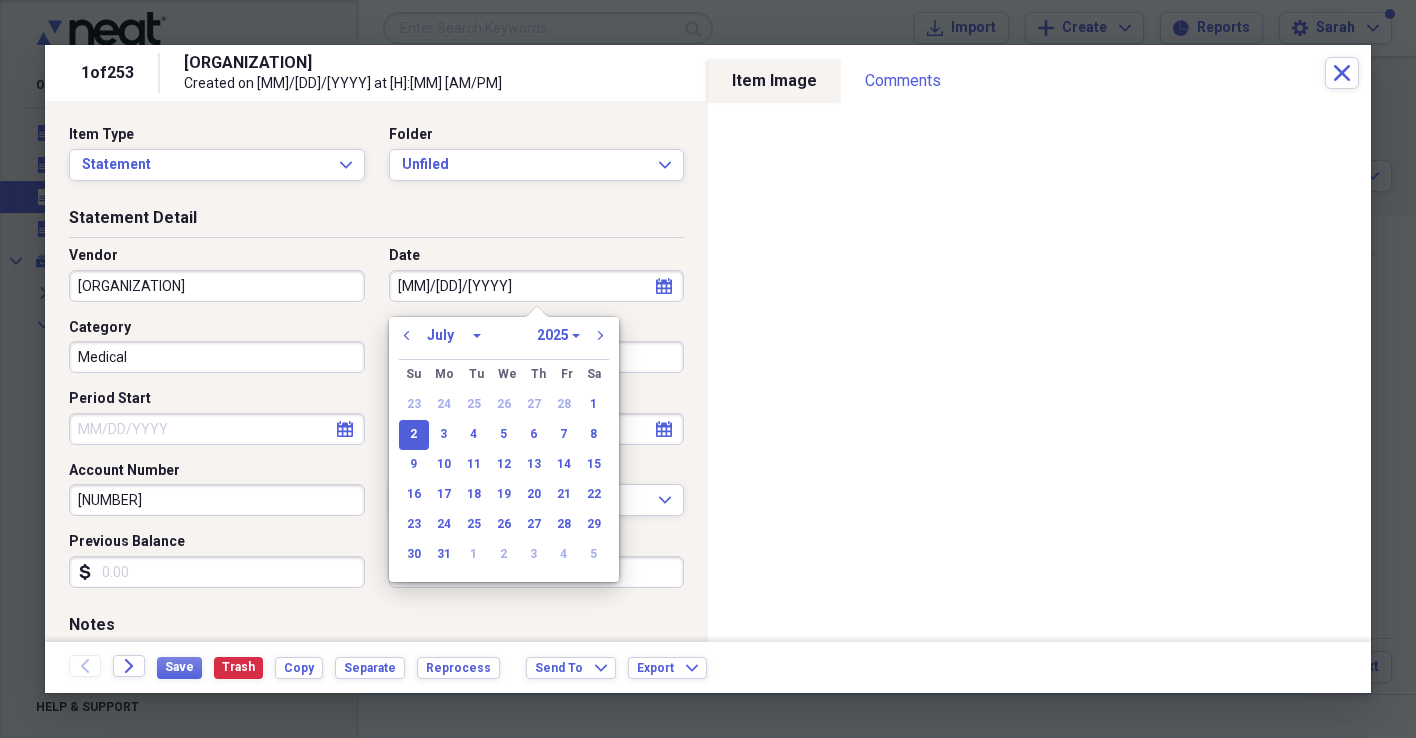 select on "2" 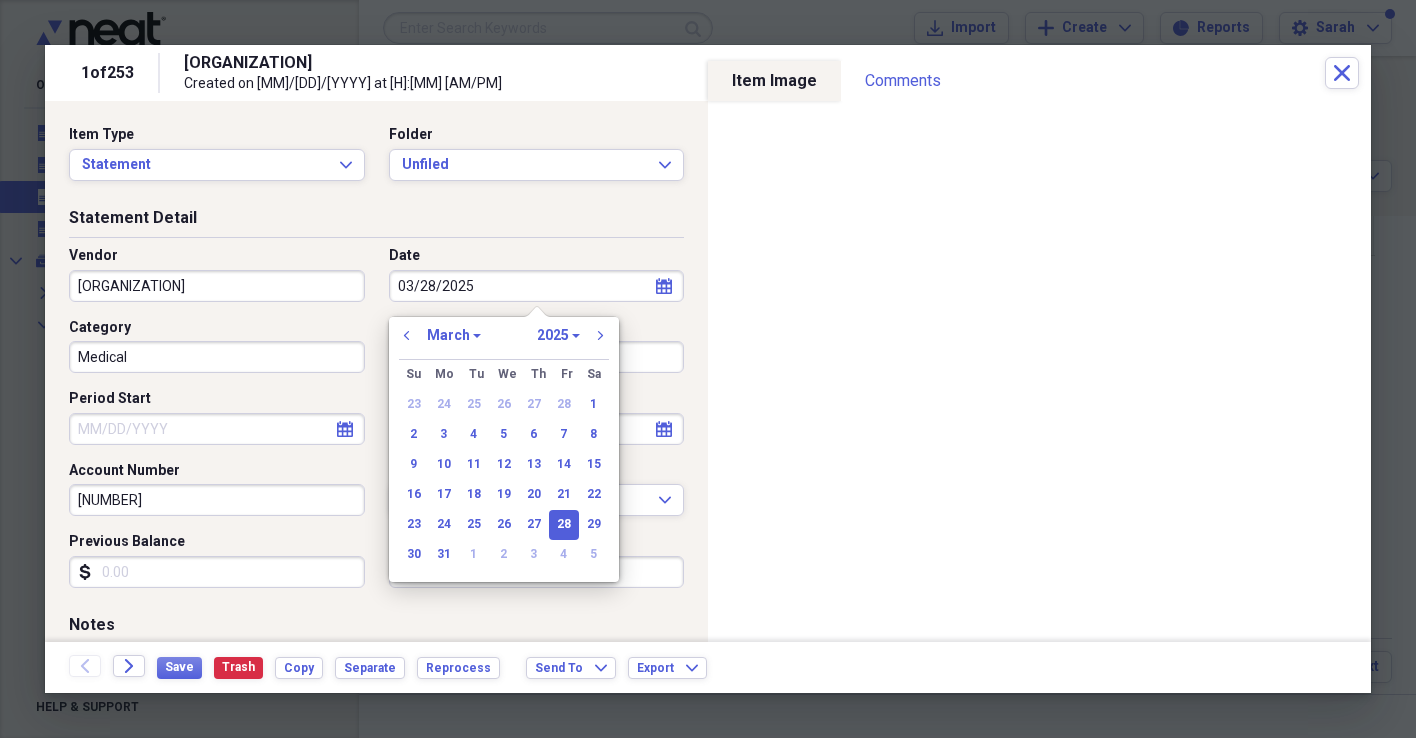 type on "03/28/2025" 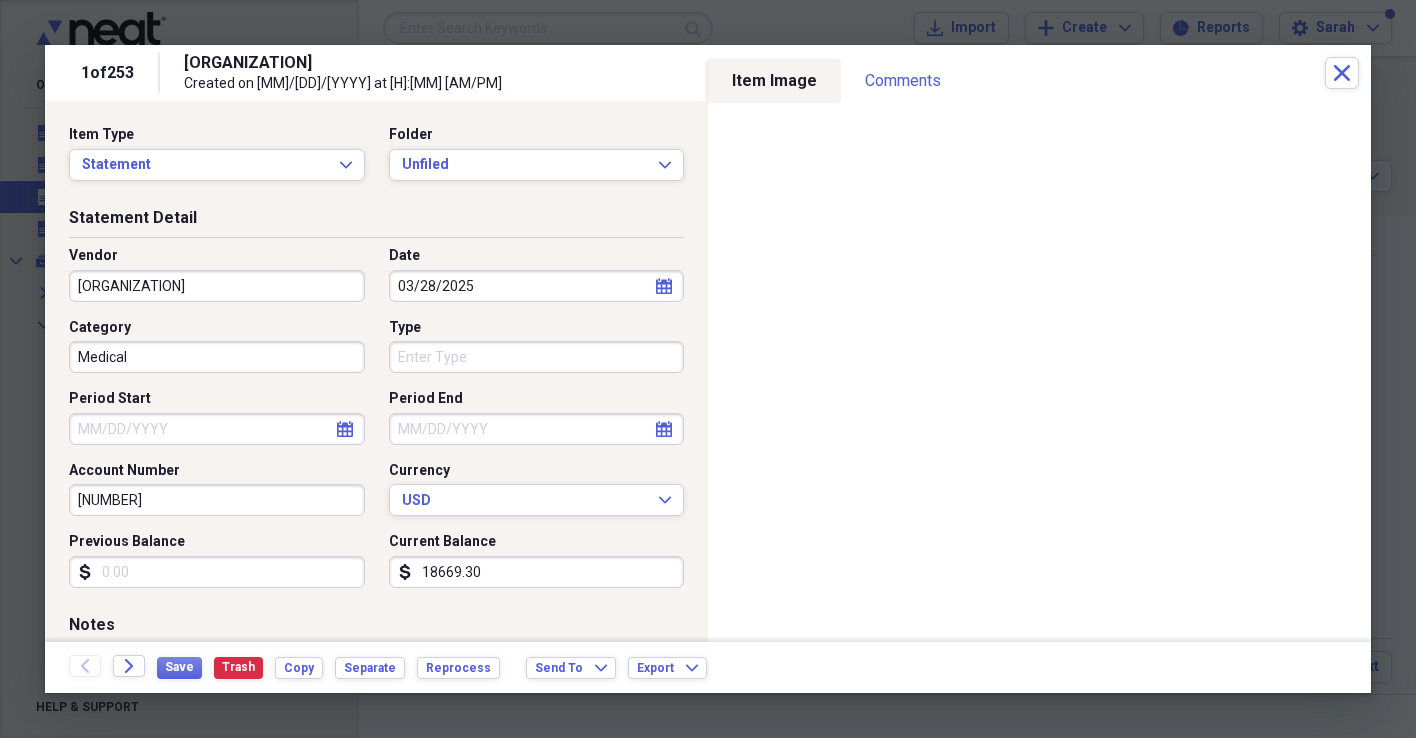 click on "Statement Detail" at bounding box center (376, 222) 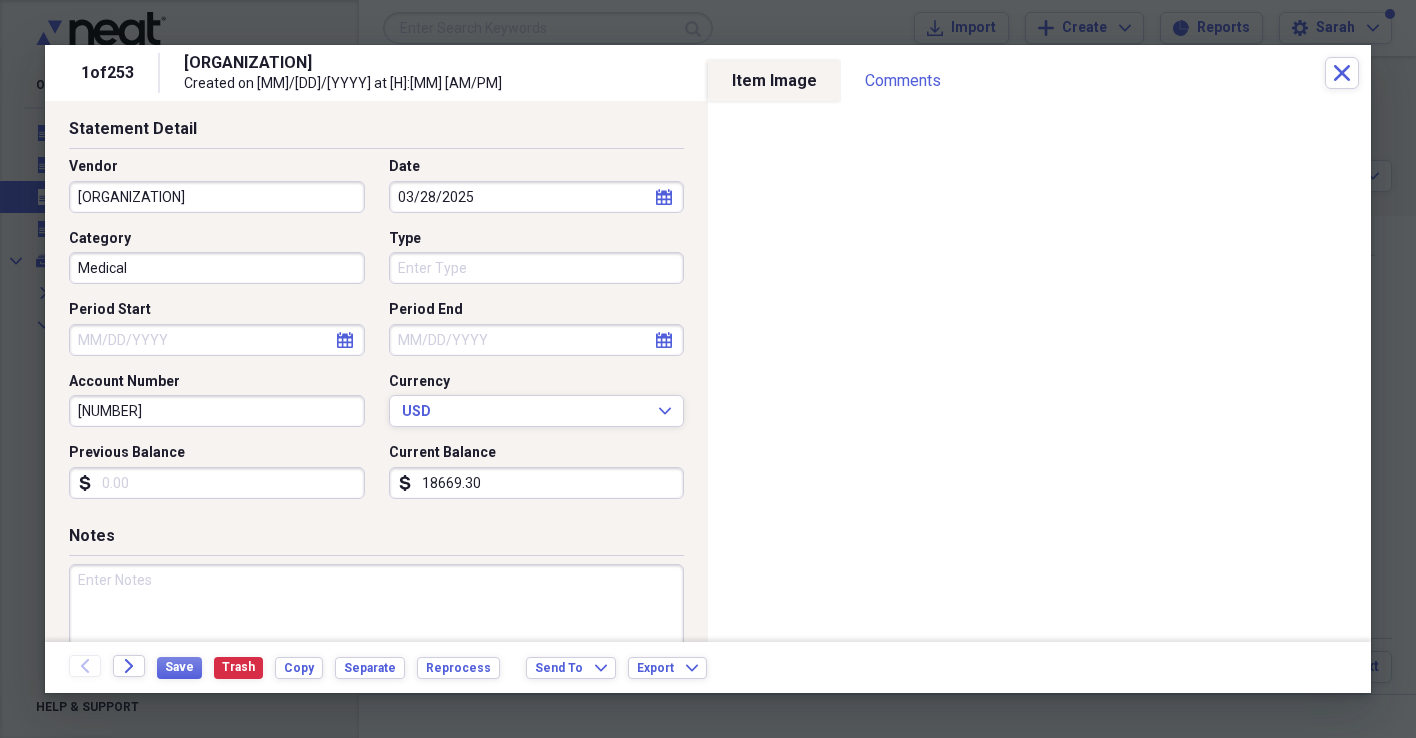 scroll, scrollTop: 99, scrollLeft: 0, axis: vertical 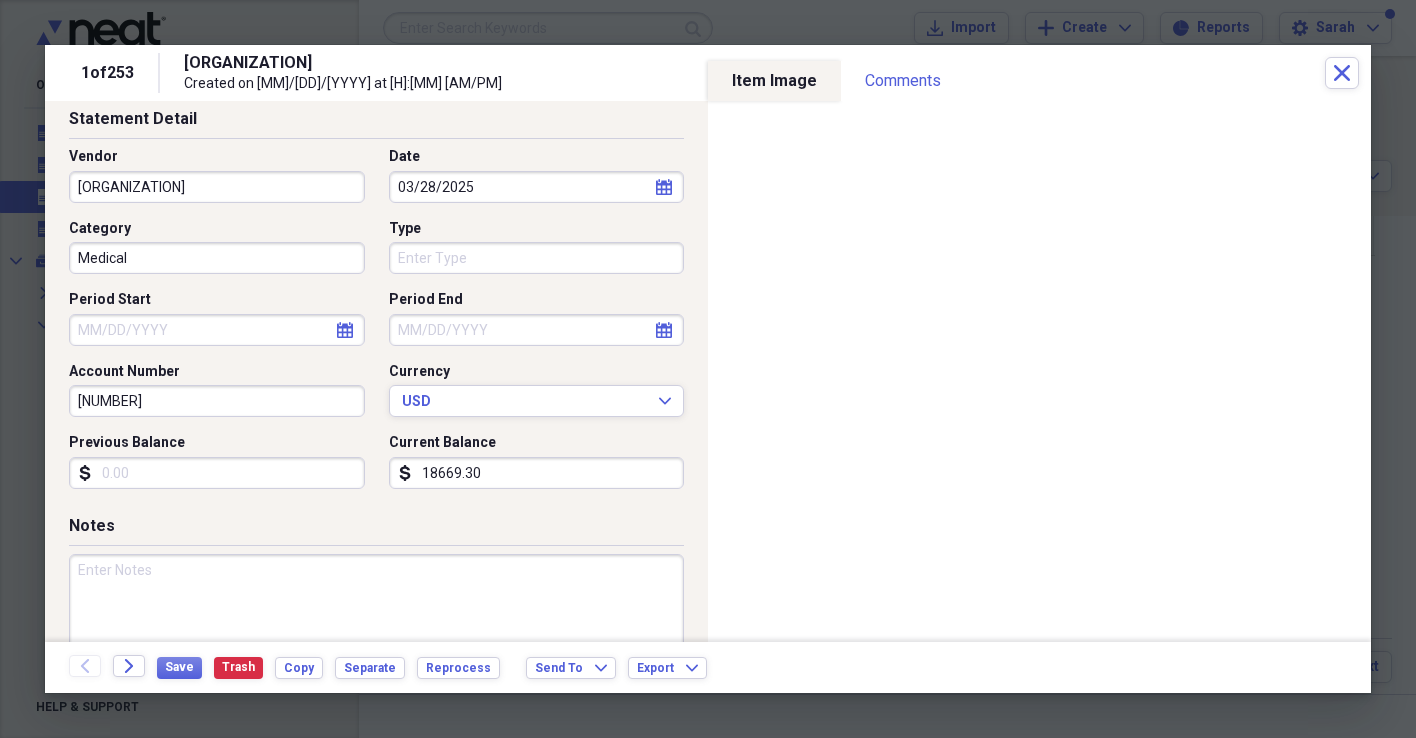 click on "18669.30" at bounding box center (537, 473) 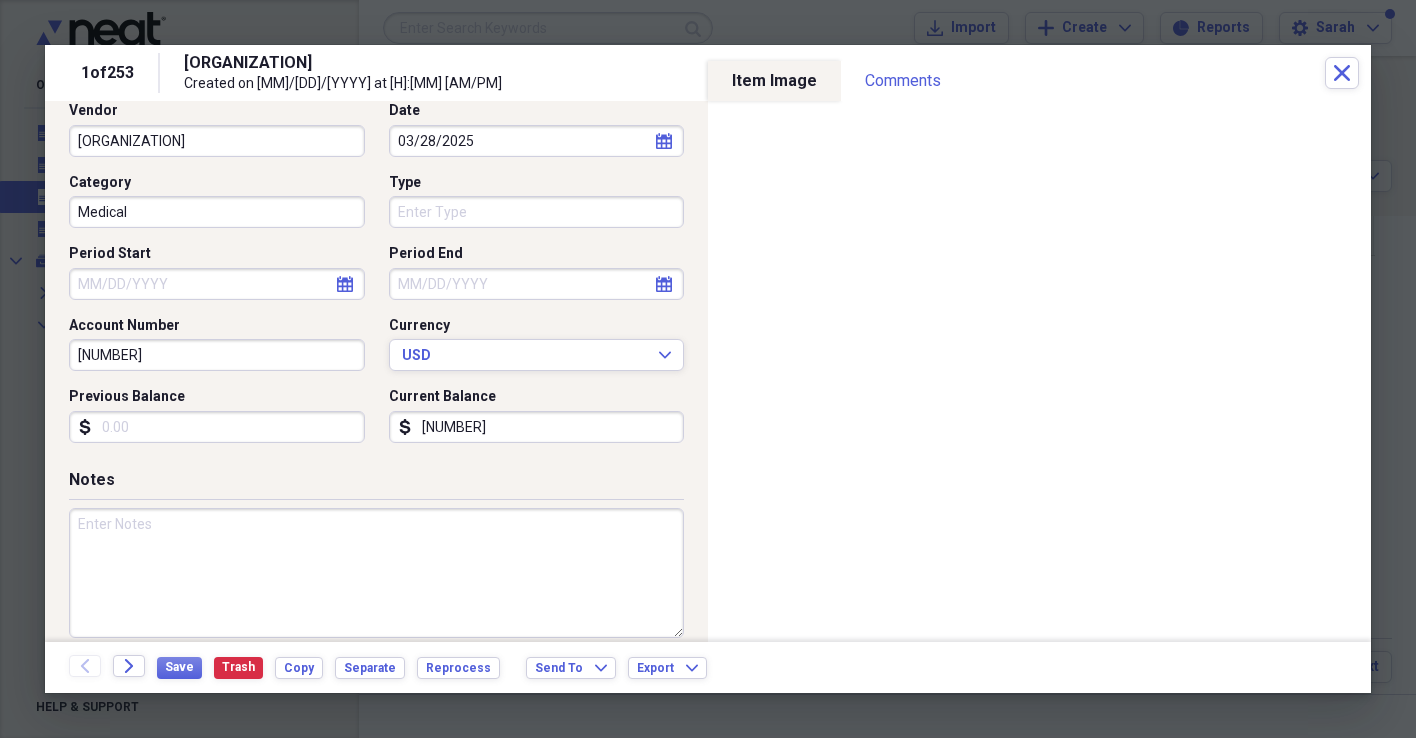 scroll, scrollTop: 167, scrollLeft: 0, axis: vertical 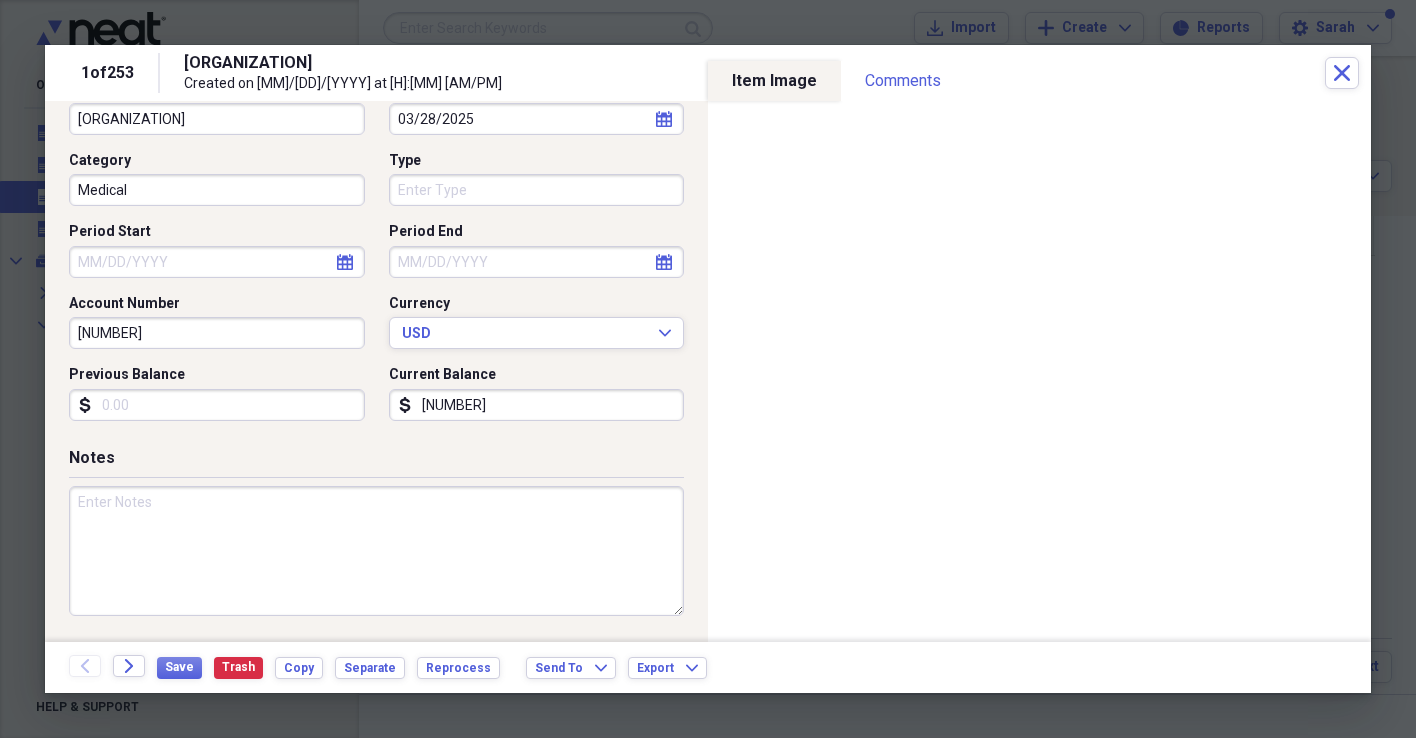 type on "[NUMBER]" 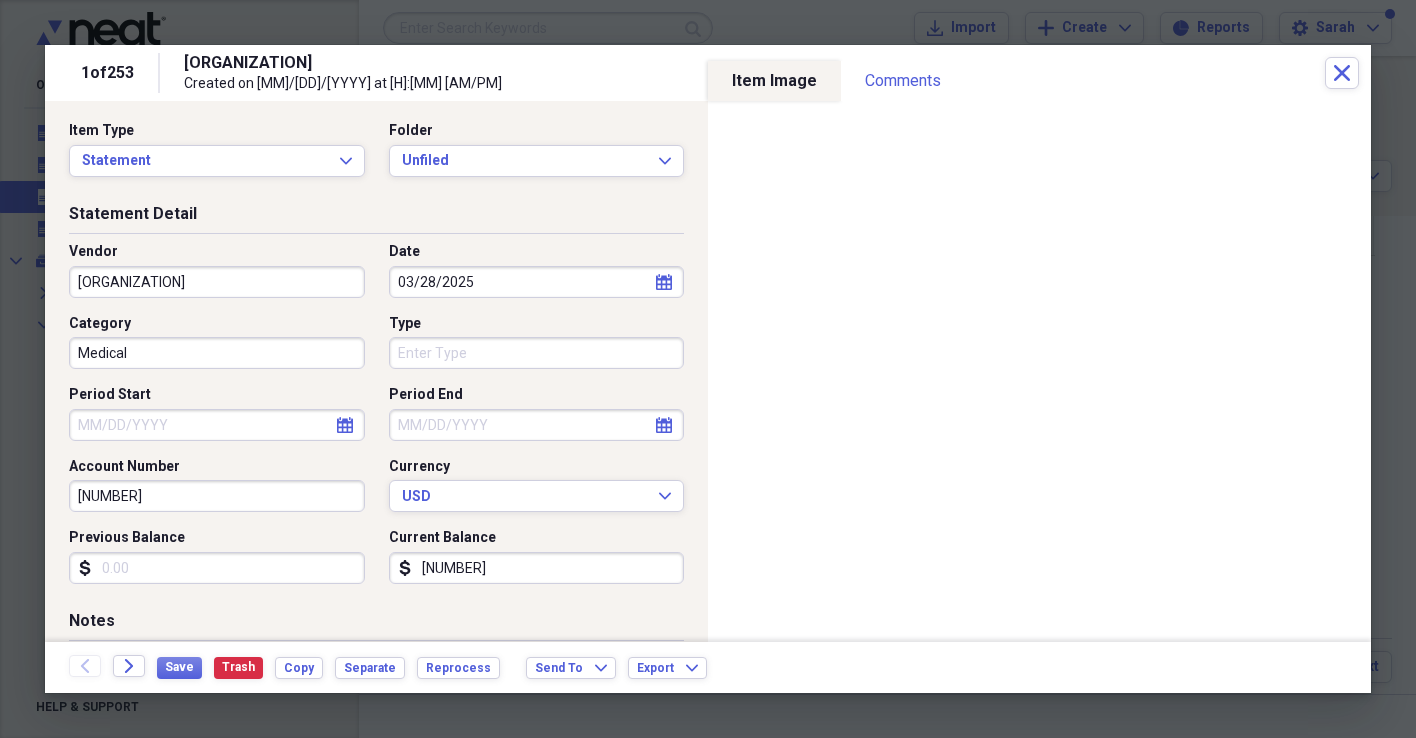 scroll, scrollTop: 0, scrollLeft: 0, axis: both 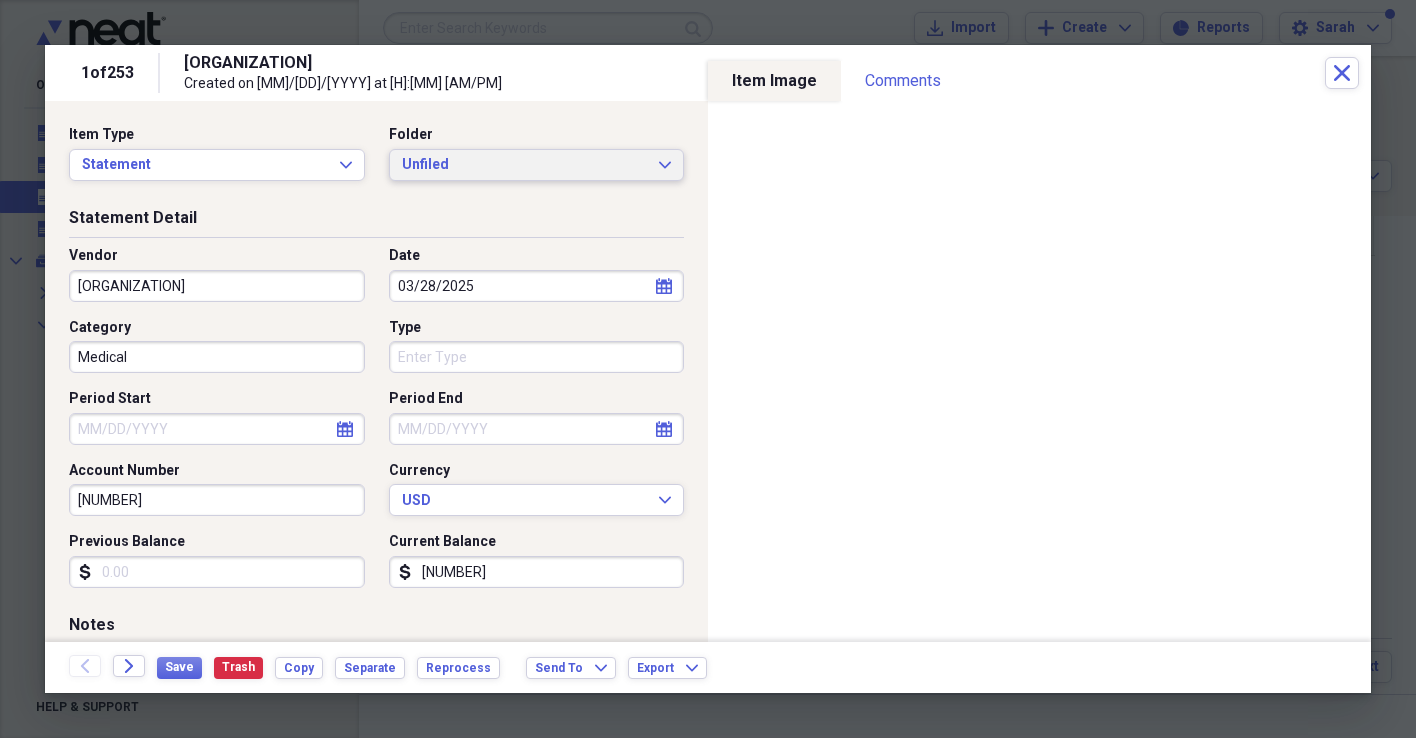 type on "PAID WITH HSA account" 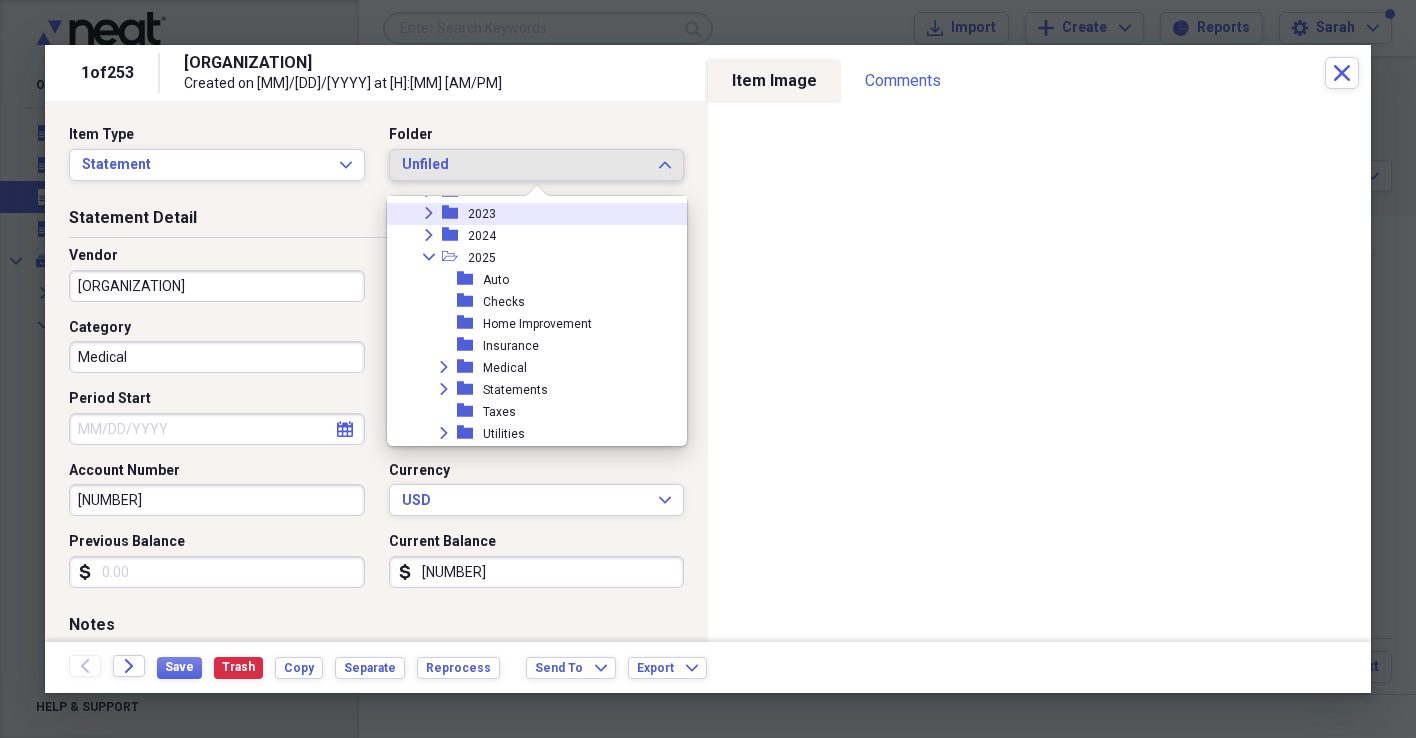 scroll, scrollTop: 161, scrollLeft: 0, axis: vertical 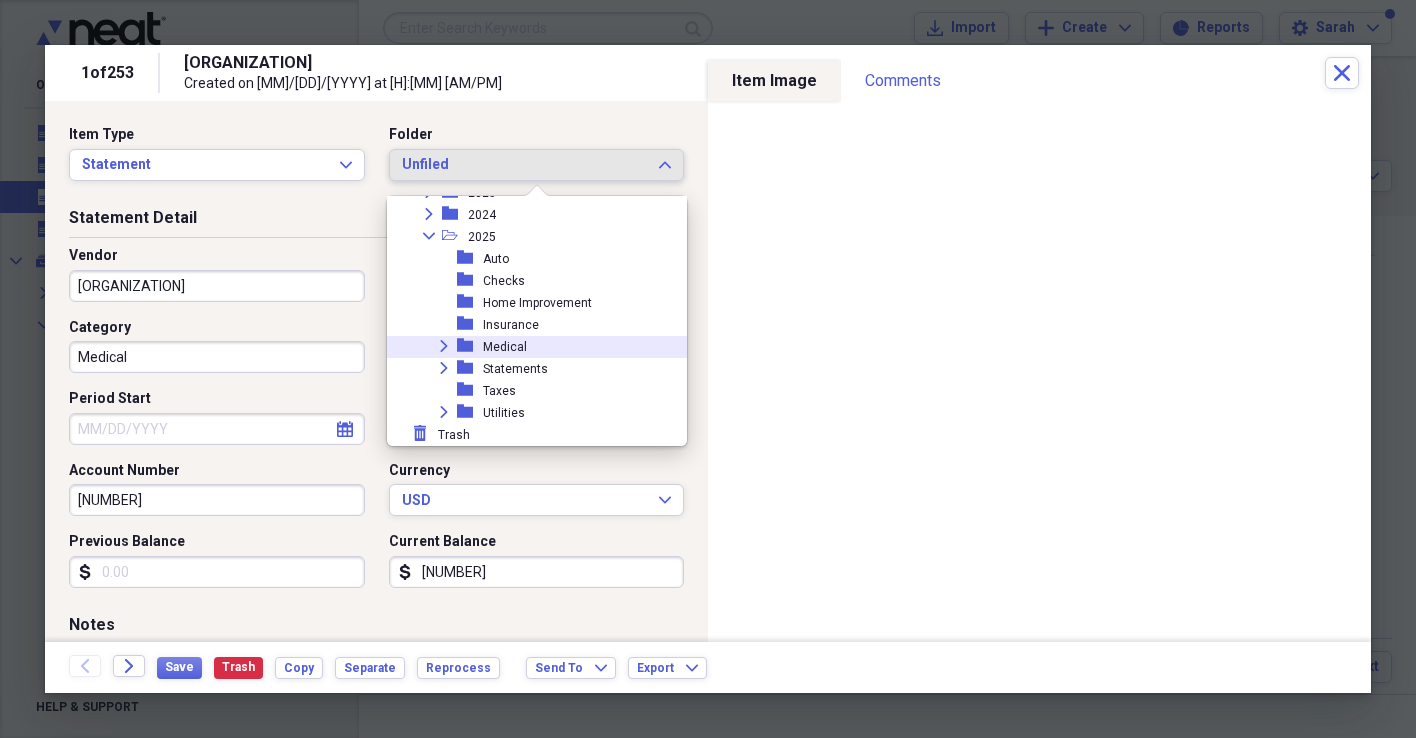 click on "Expand" 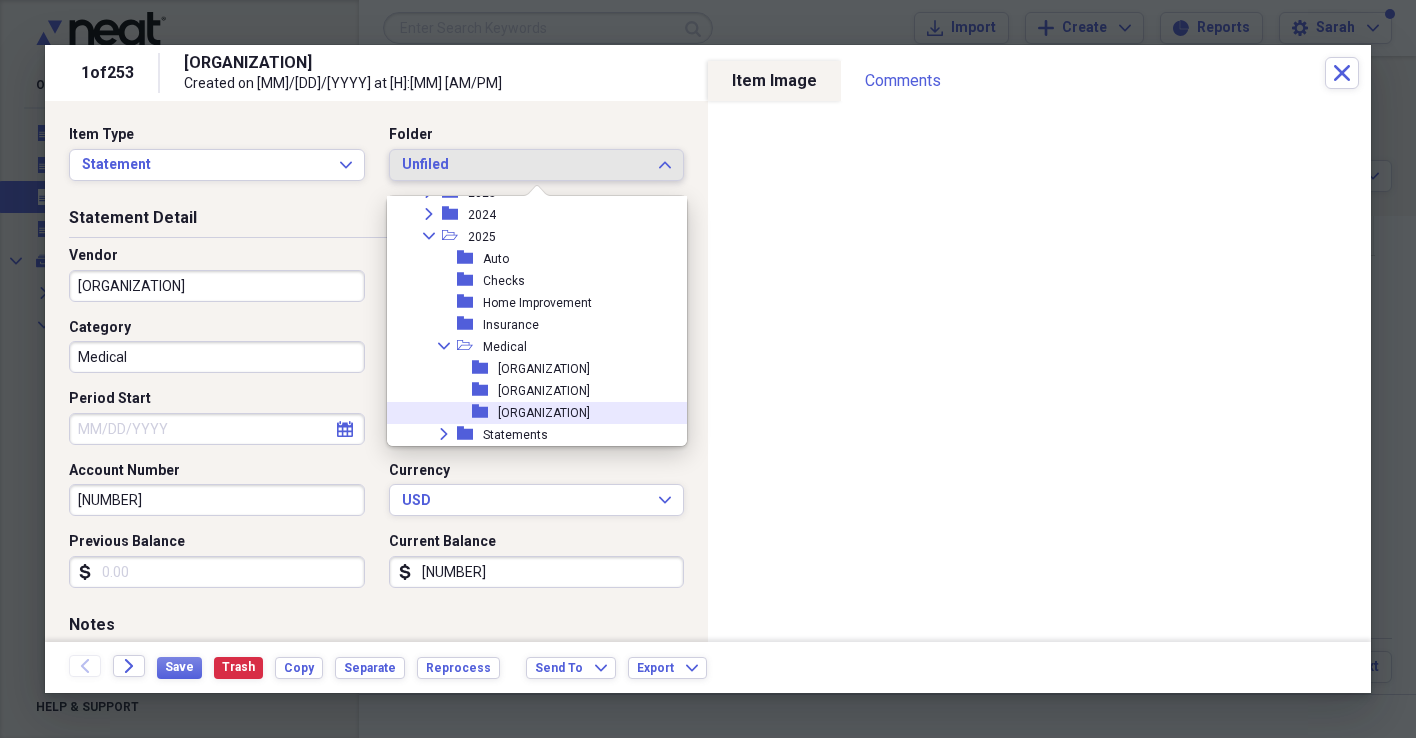 click on "folder" at bounding box center (485, 412) 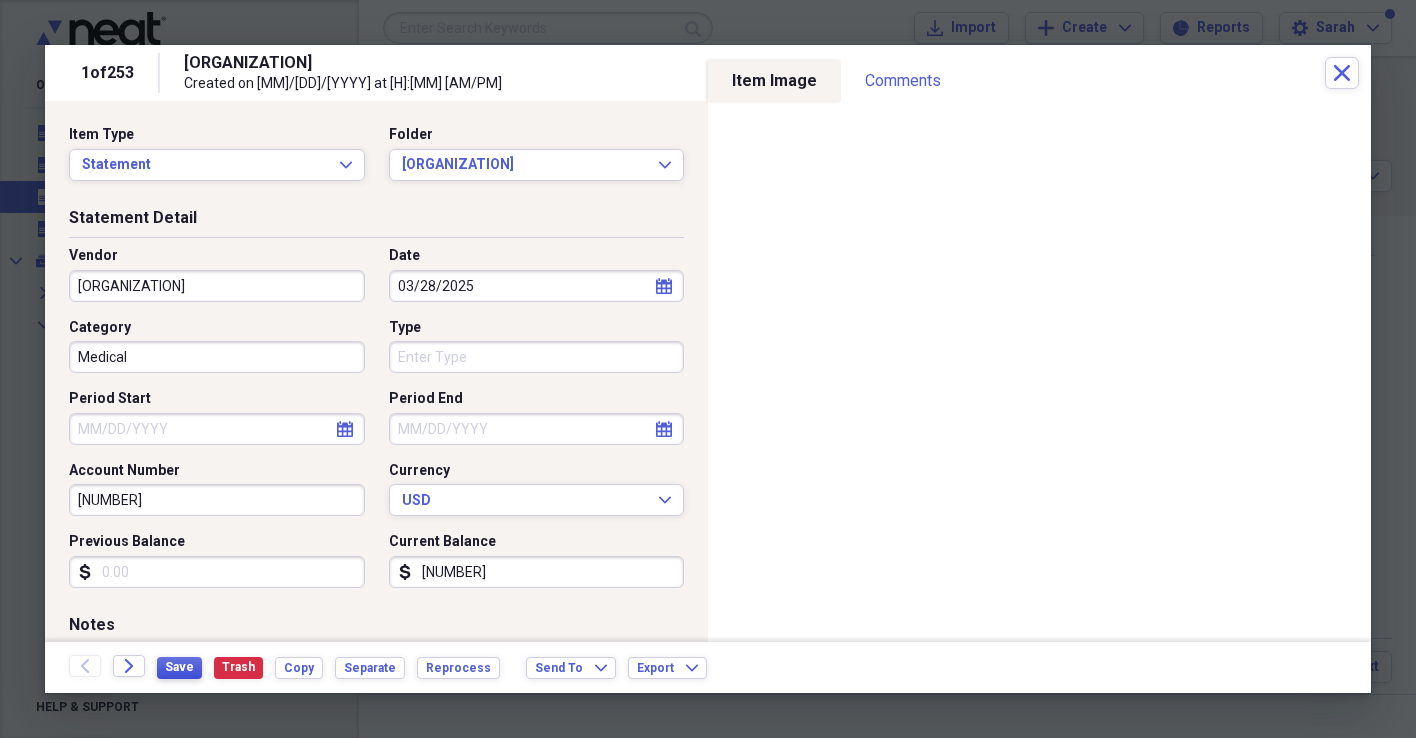 click on "Save" at bounding box center (179, 668) 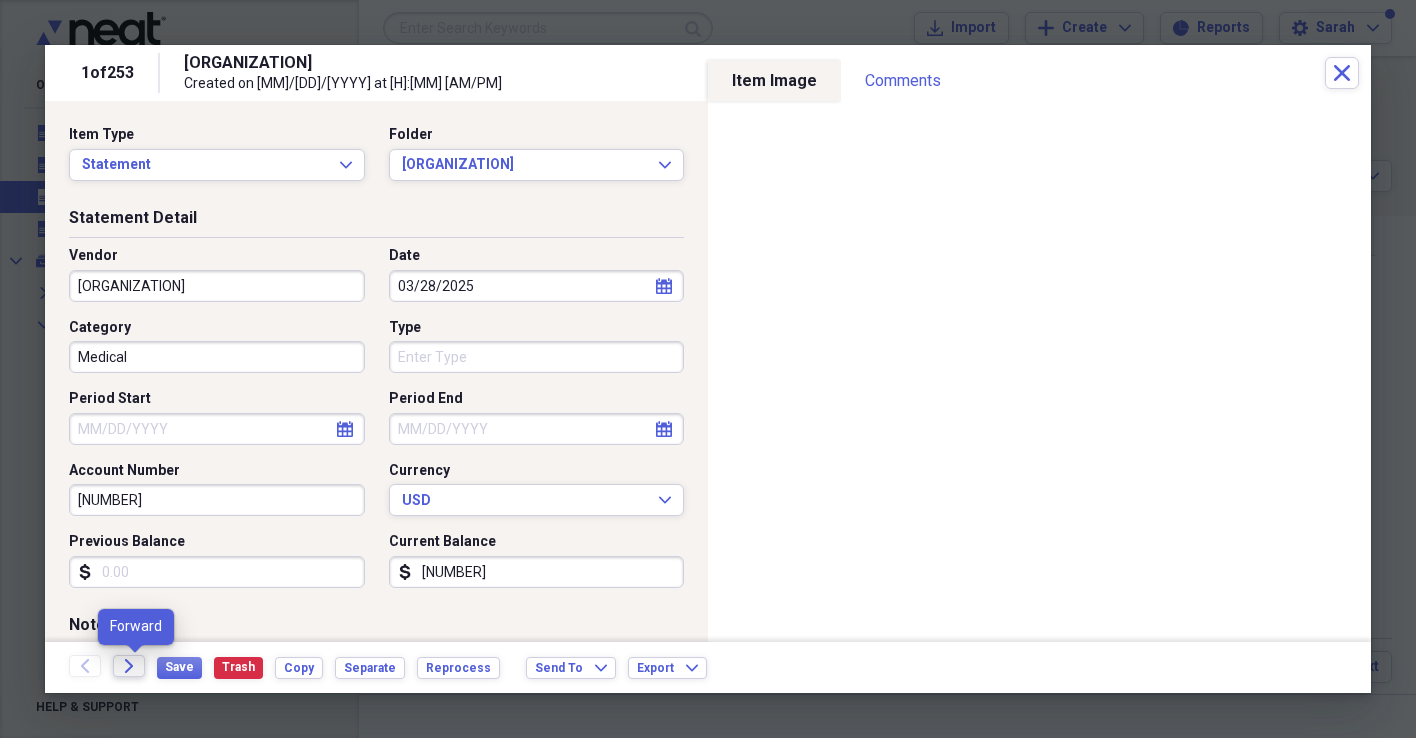 click 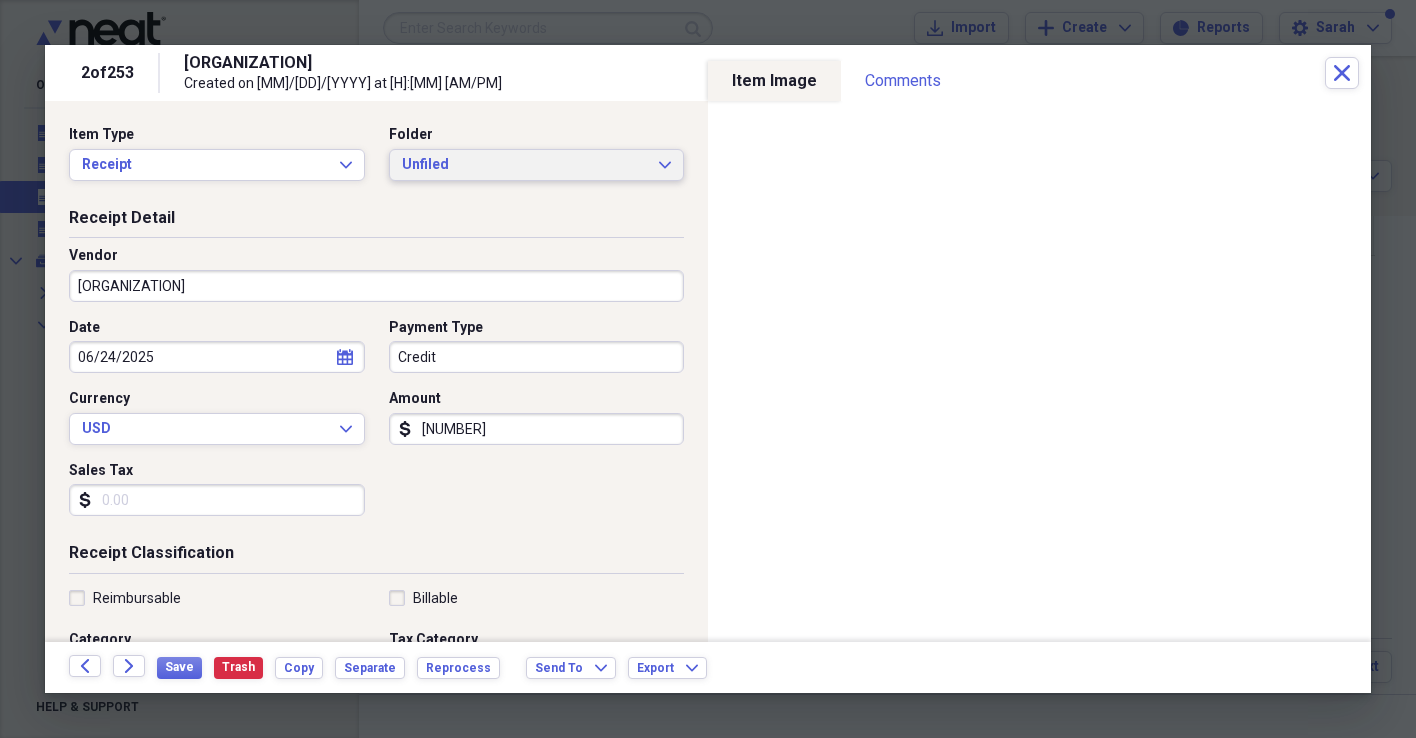 click on "Unfiled" at bounding box center [525, 165] 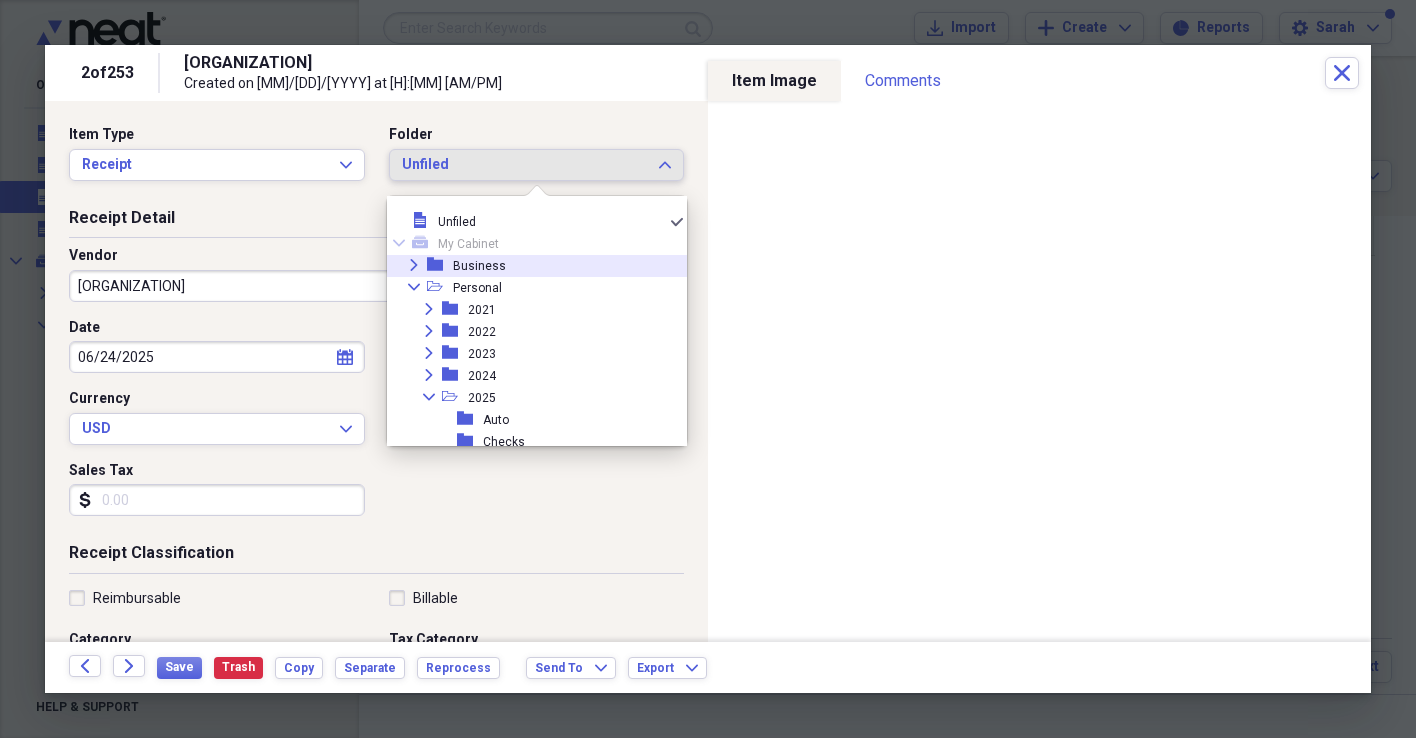 click on "Expand" 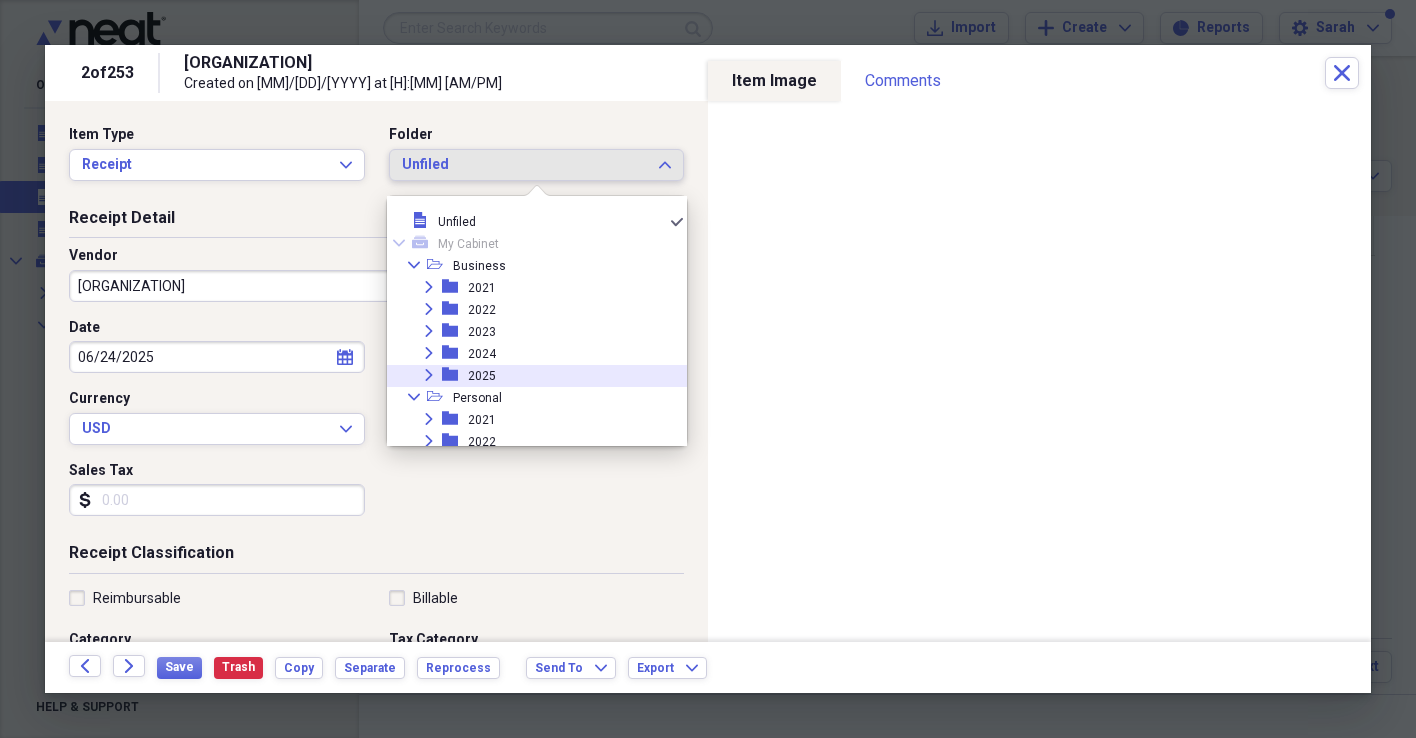 click 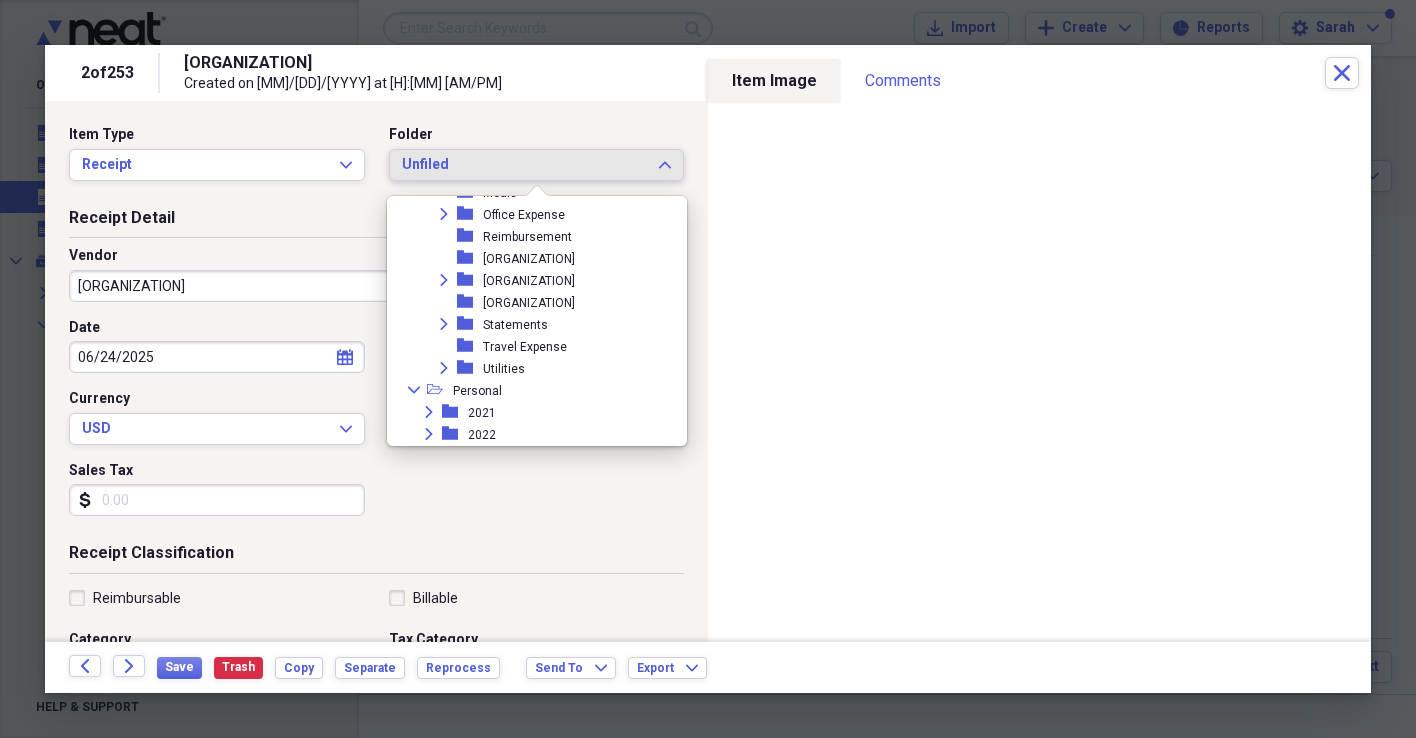 scroll, scrollTop: 361, scrollLeft: 0, axis: vertical 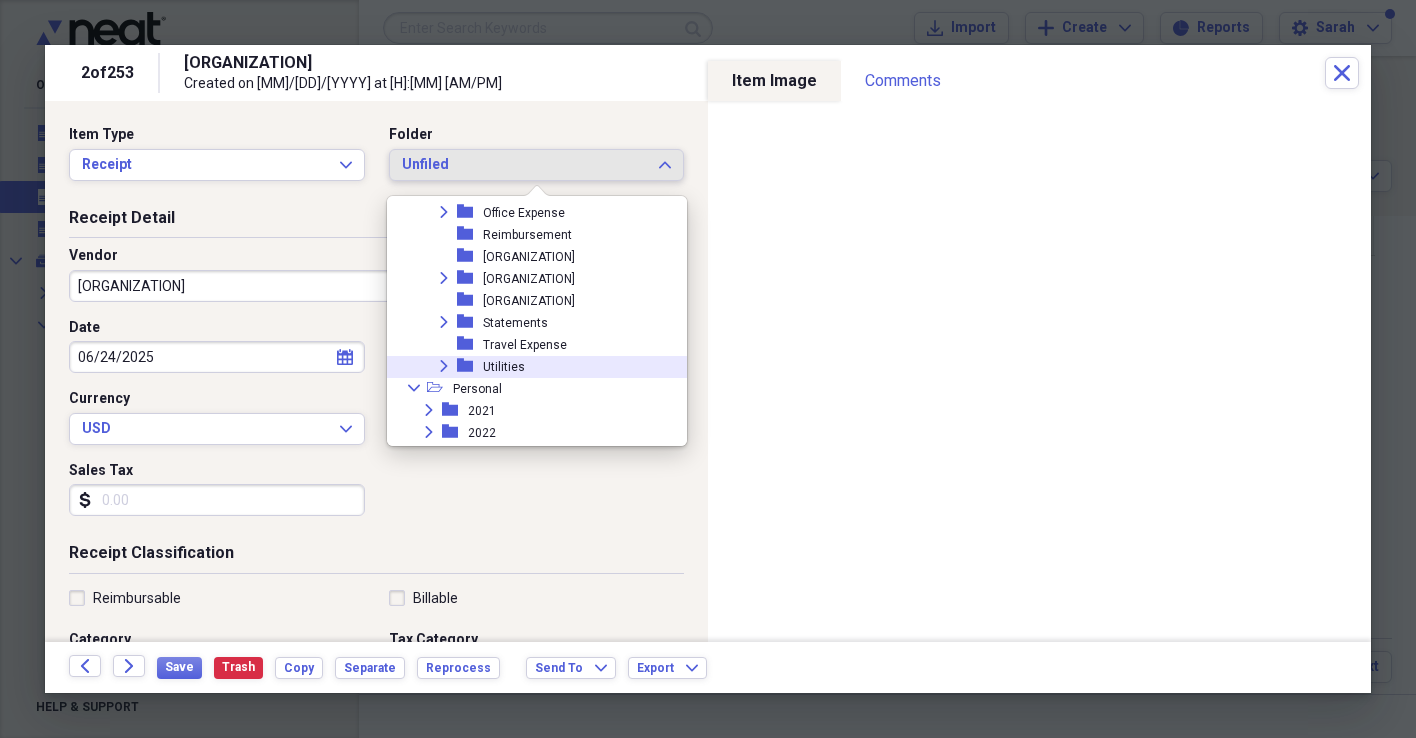 click on "Expand" at bounding box center (444, 366) 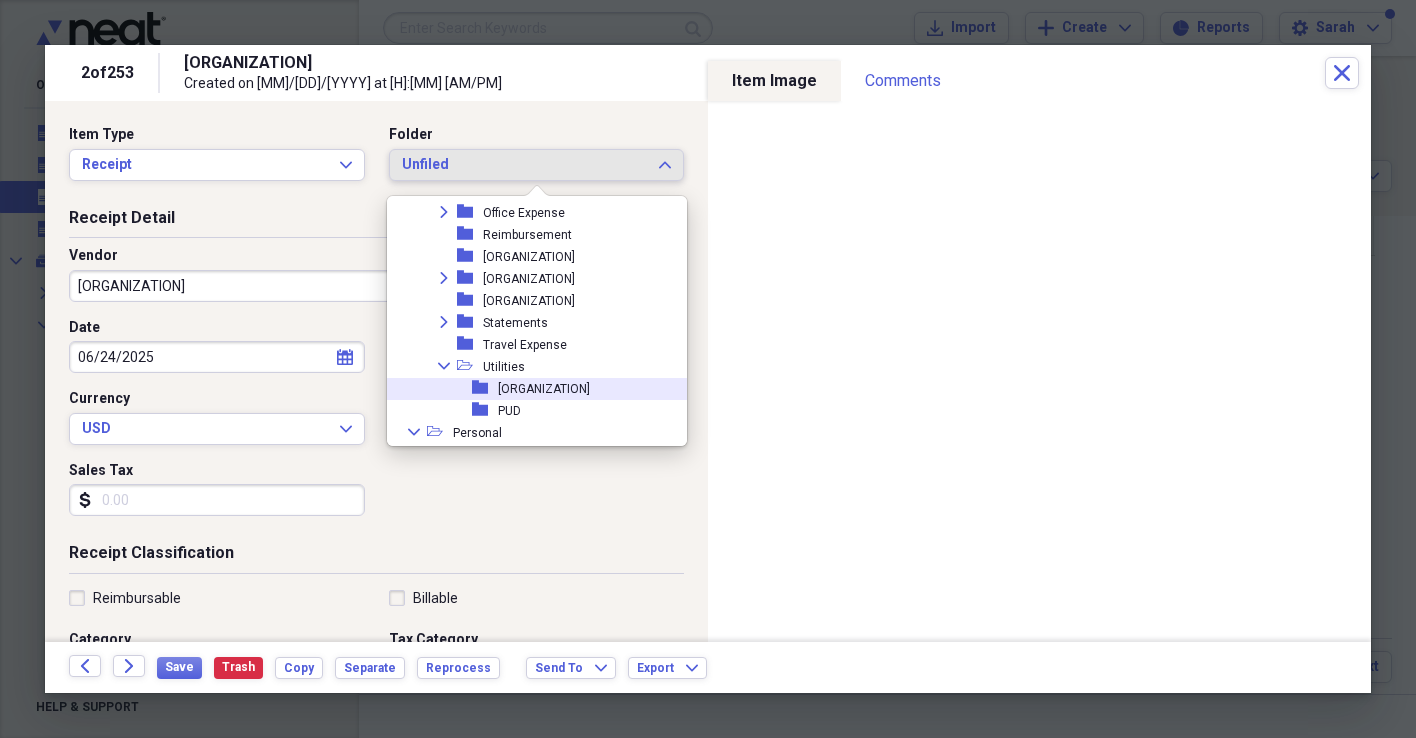 click on "folder" at bounding box center (485, 388) 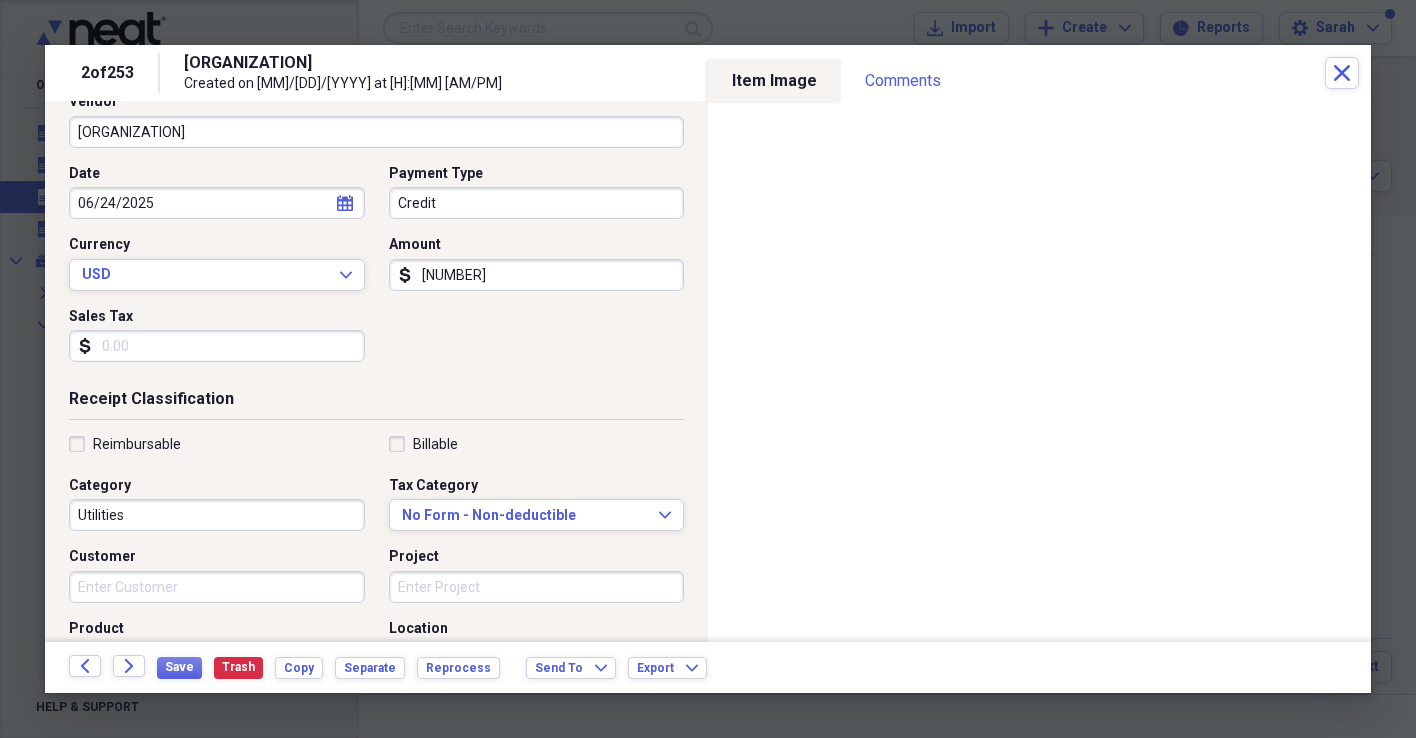 scroll, scrollTop: 156, scrollLeft: 0, axis: vertical 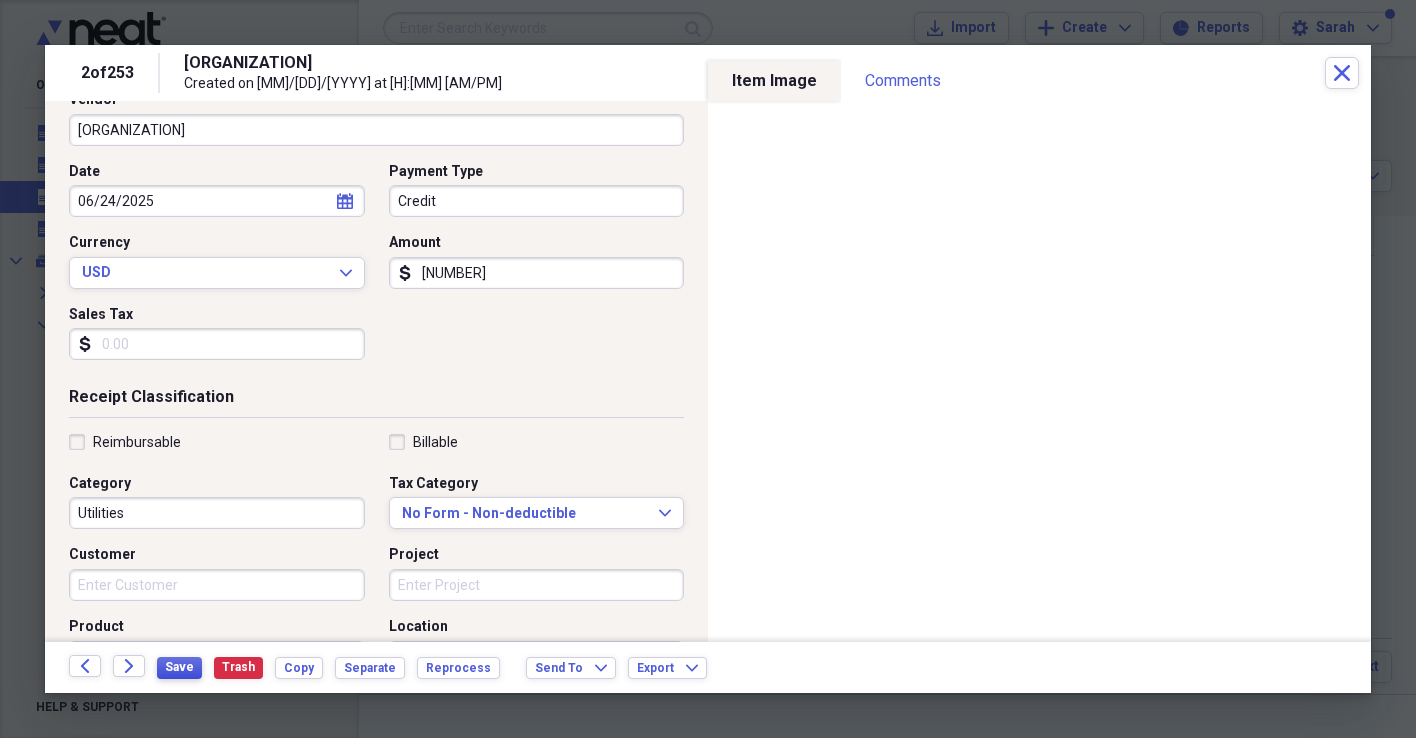 click on "Save" at bounding box center (179, 667) 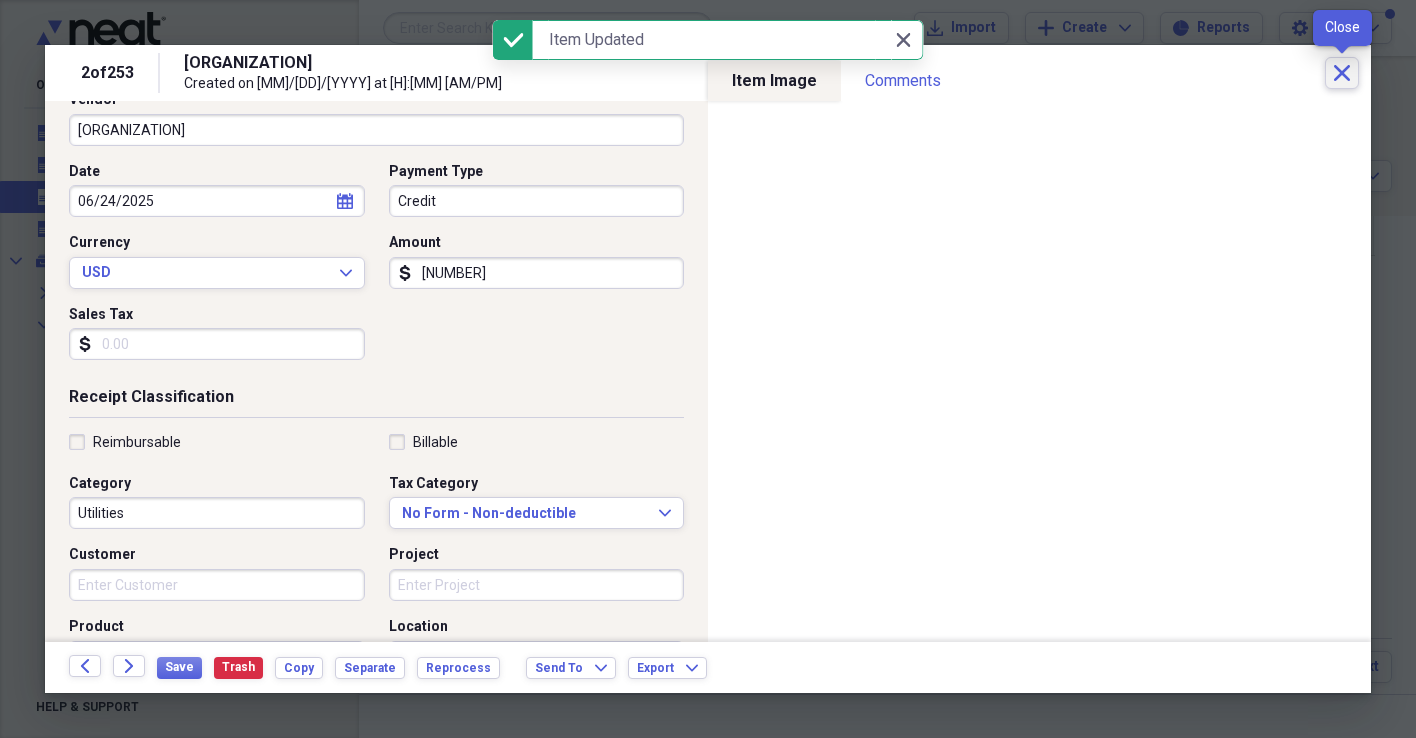 click on "Close" 